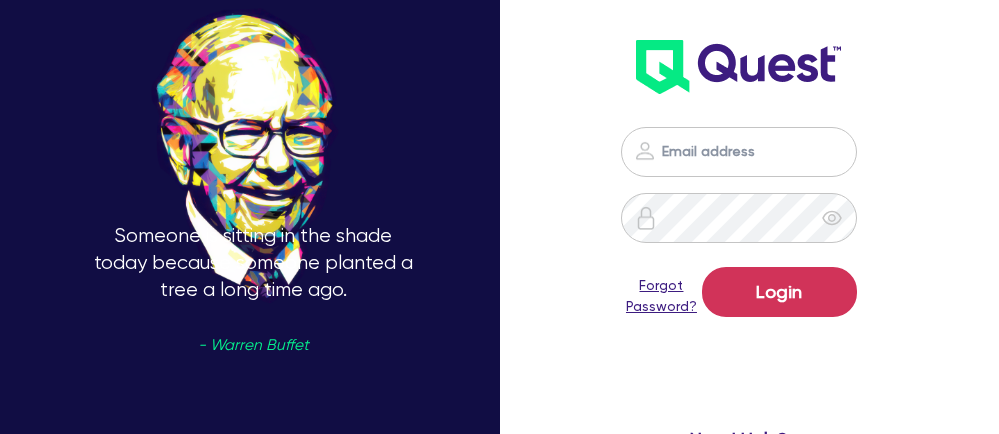 click at bounding box center [739, 152] 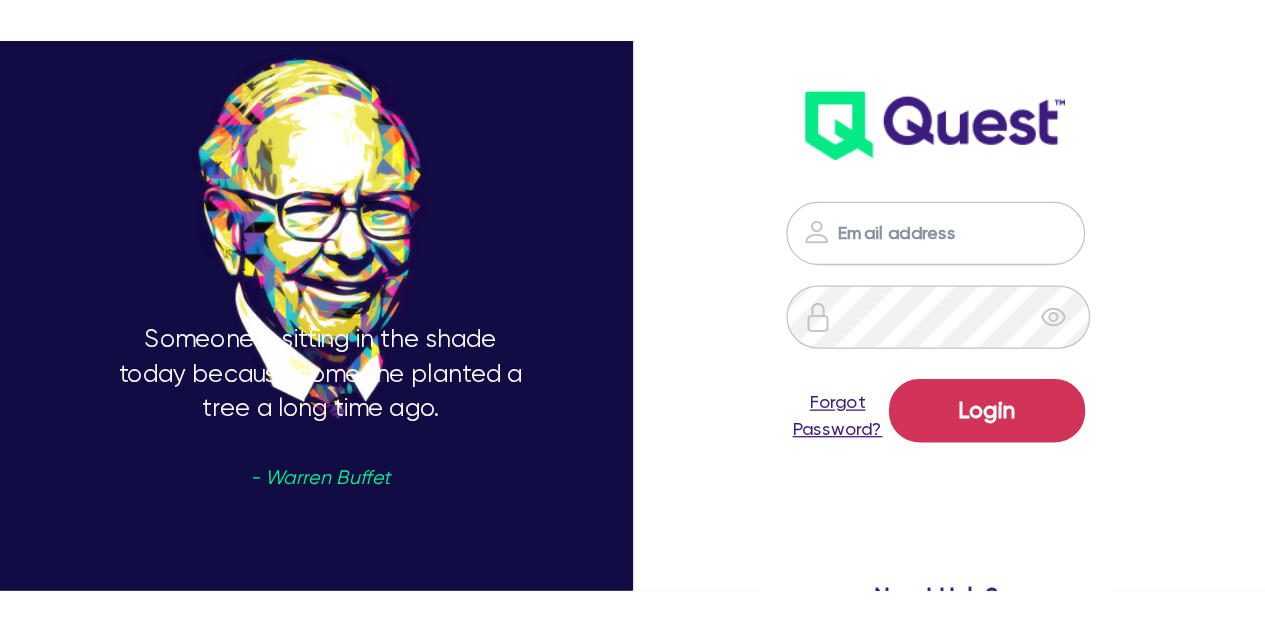 scroll, scrollTop: 0, scrollLeft: 0, axis: both 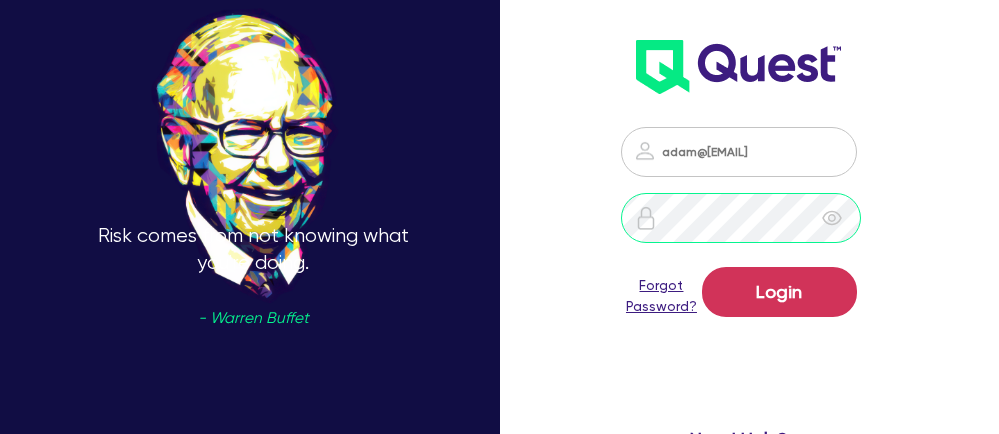 click on "Login" at bounding box center [779, 292] 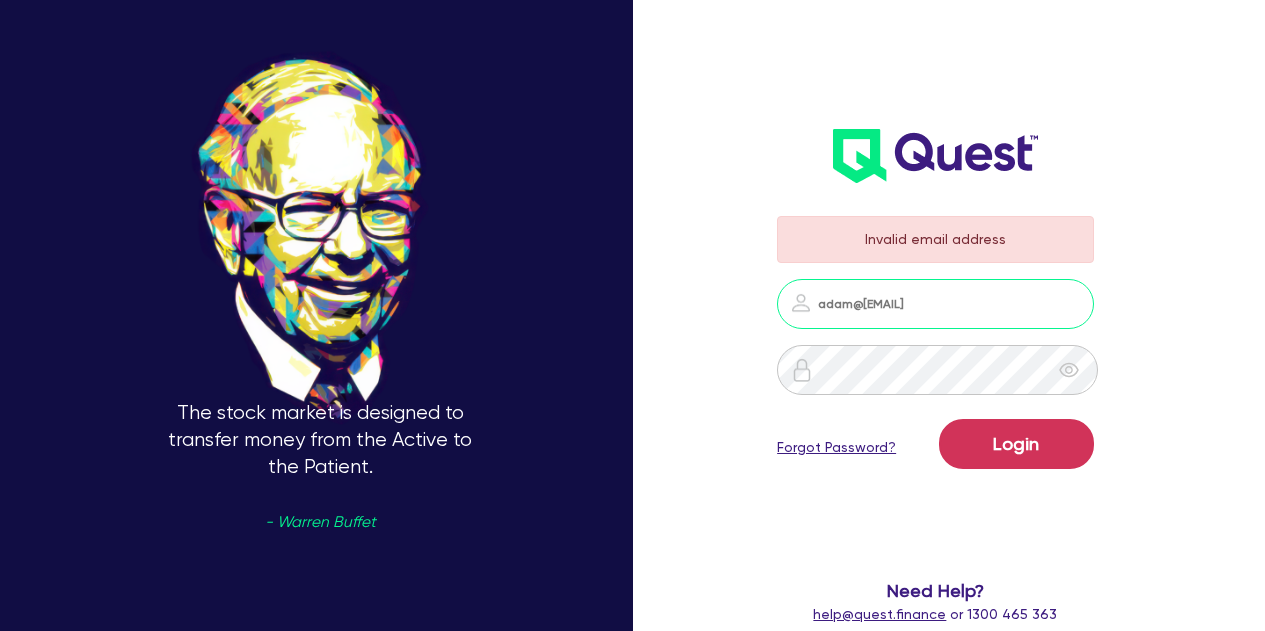drag, startPoint x: 975, startPoint y: 310, endPoint x: 871, endPoint y: 312, distance: 104.019226 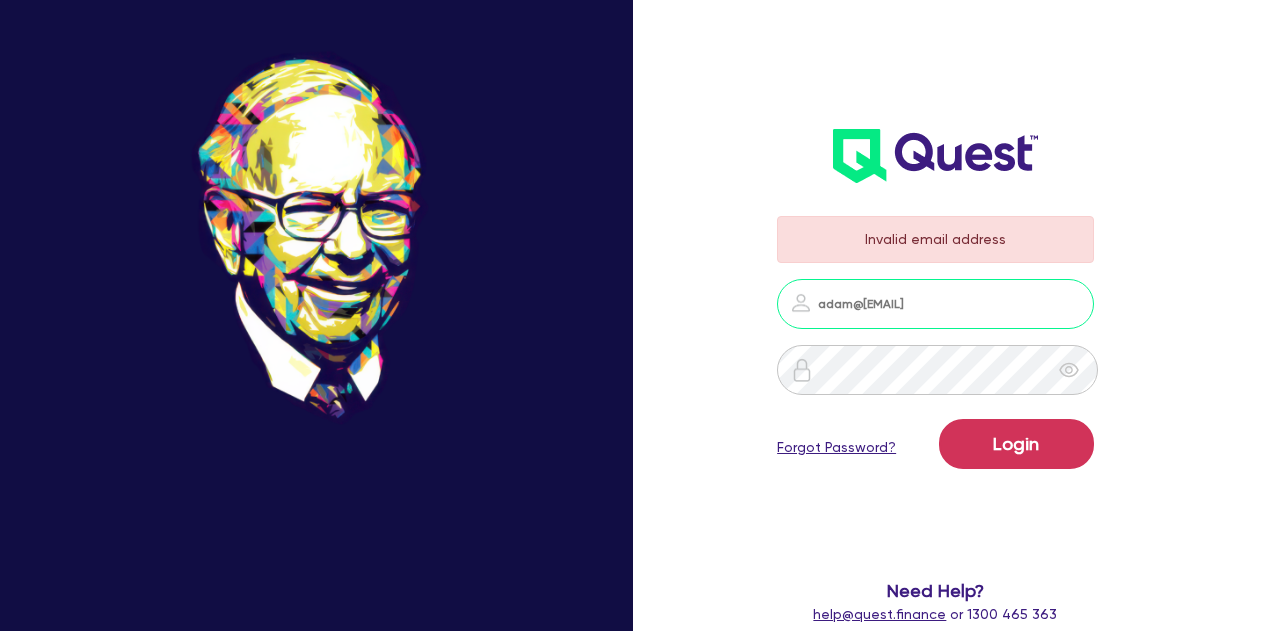 type on "adam@[EMAIL]" 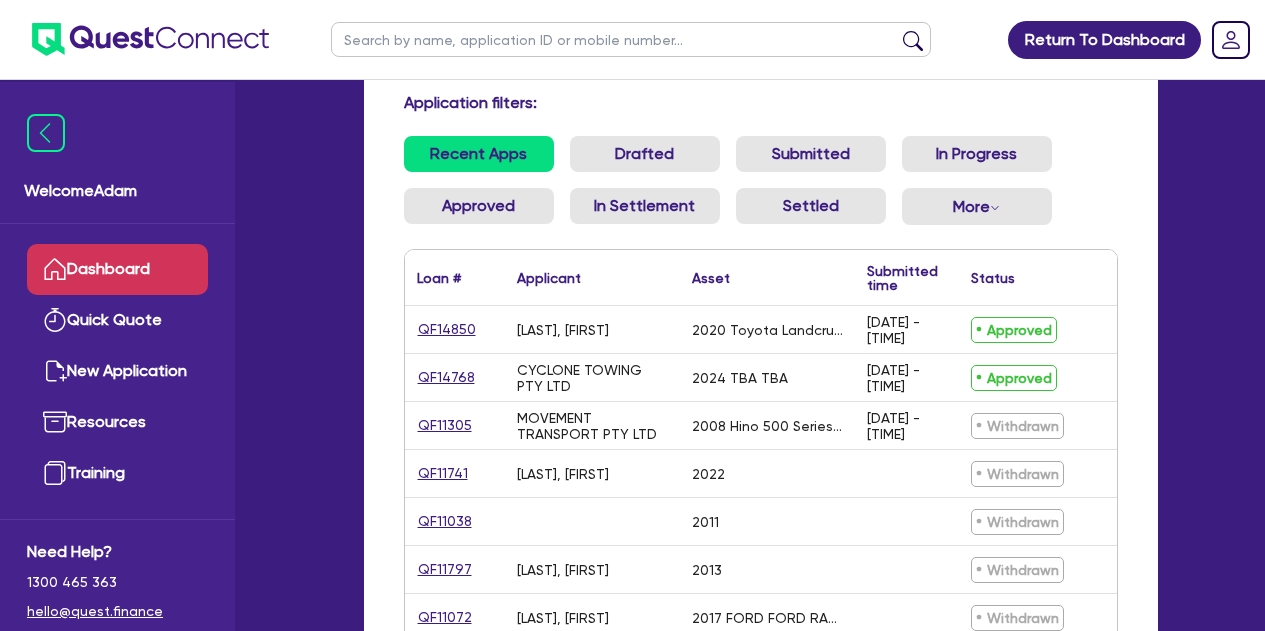 scroll, scrollTop: 200, scrollLeft: 0, axis: vertical 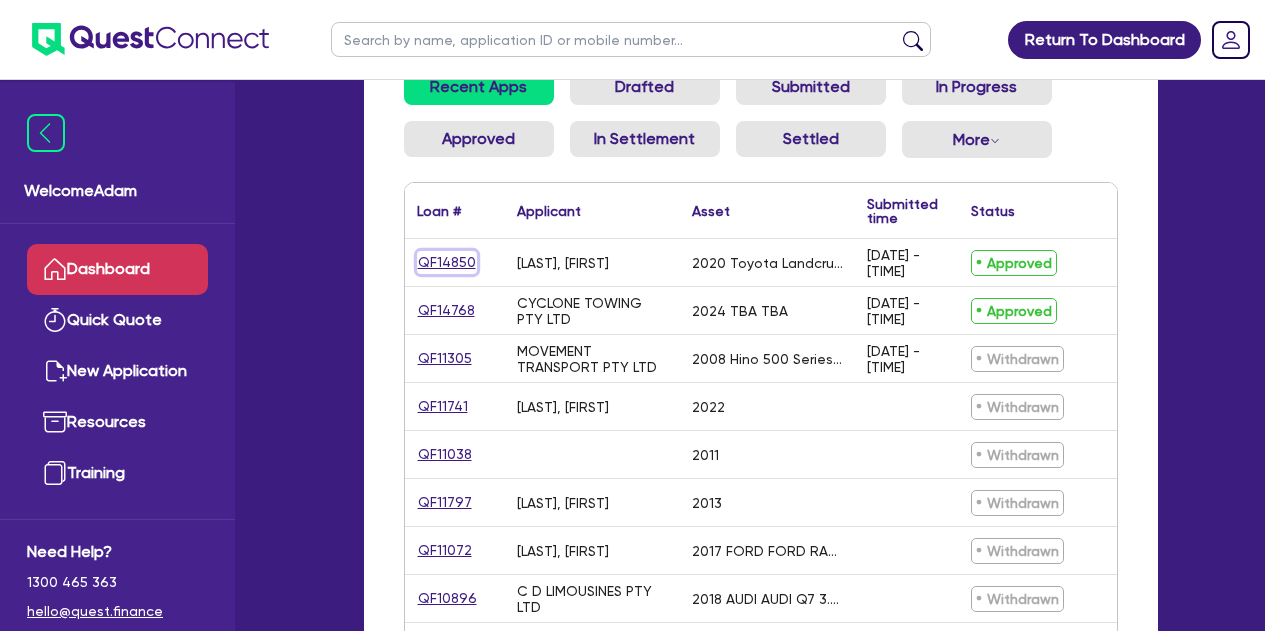 click on "QF14850" at bounding box center (447, 262) 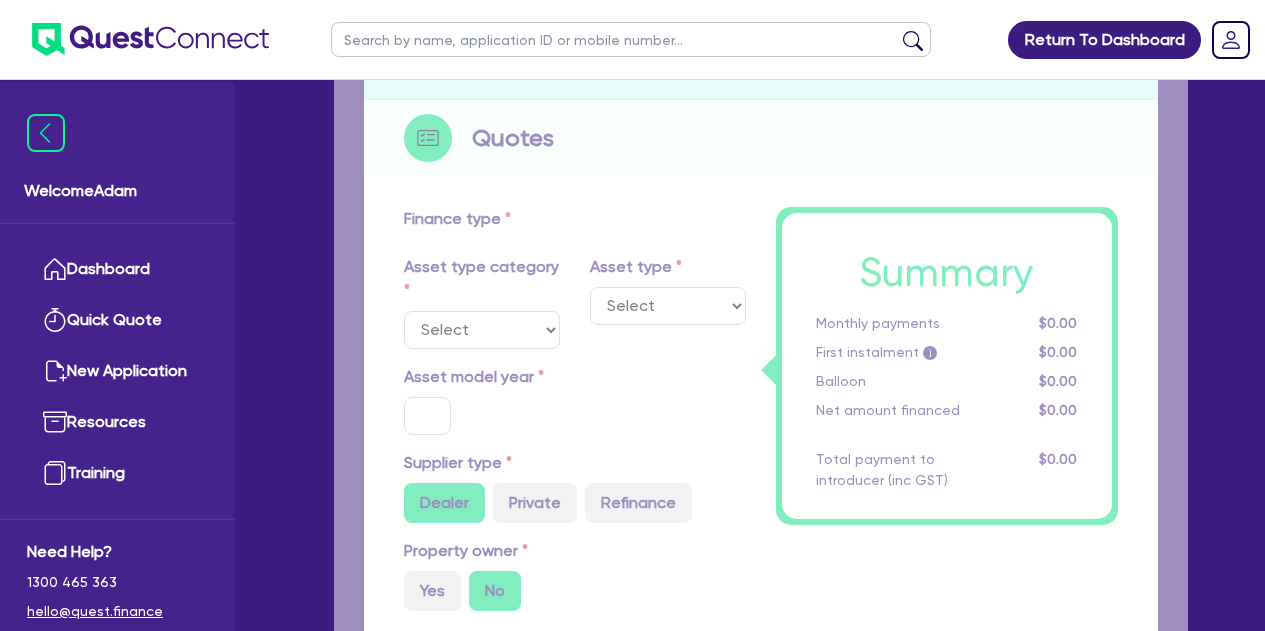 scroll, scrollTop: 0, scrollLeft: 0, axis: both 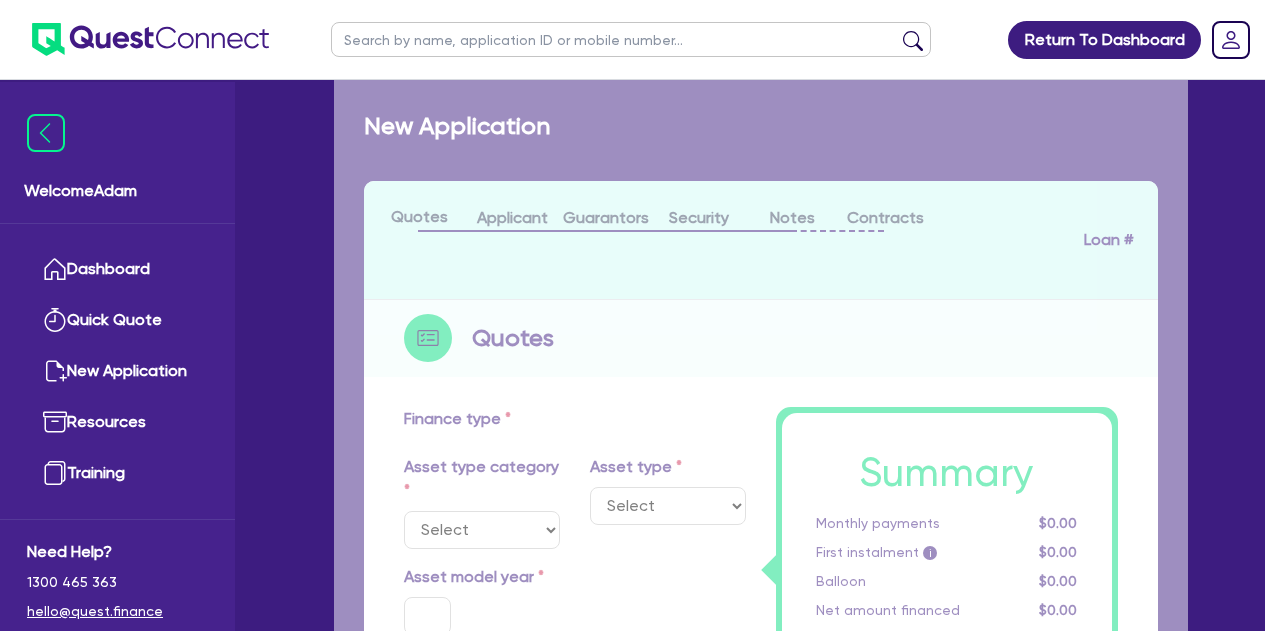 select on "CARS_AND_LIGHT_TRUCKS" 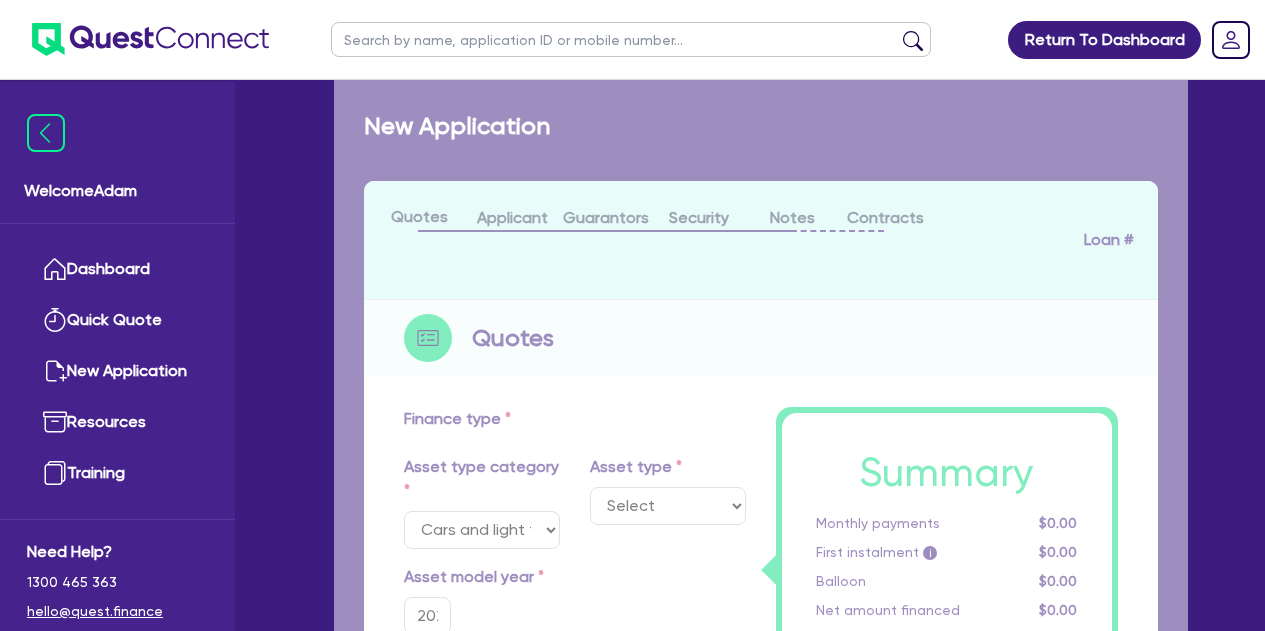 select on "PASSENGER_VEHICLES" 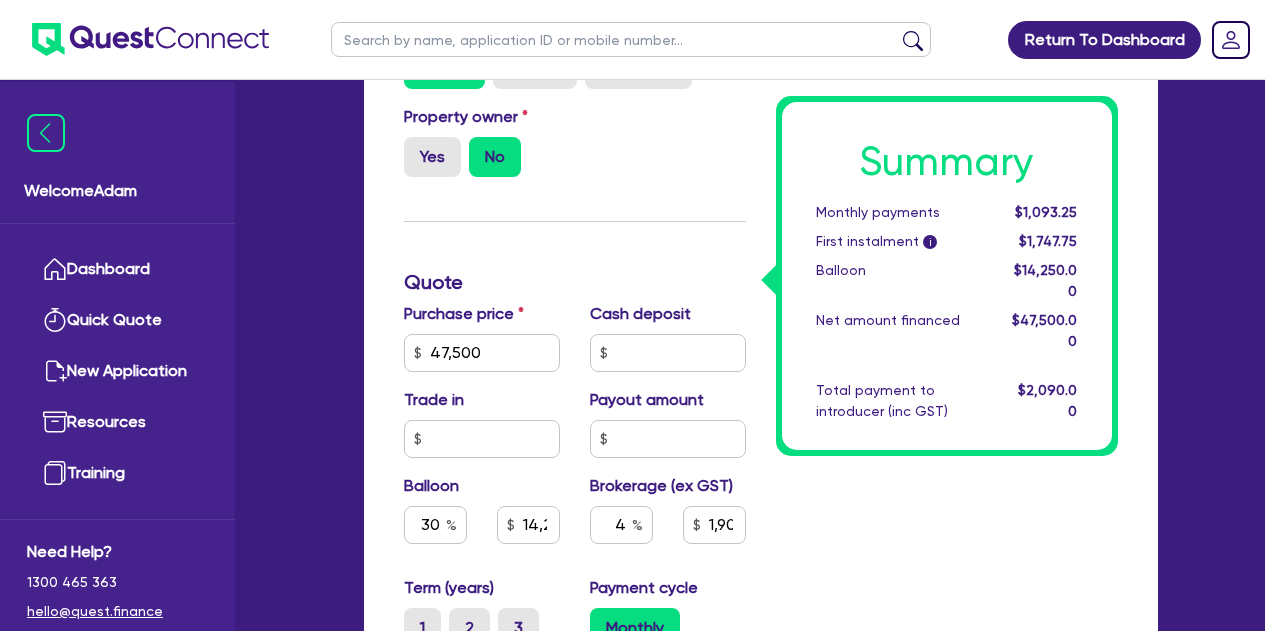 scroll, scrollTop: 800, scrollLeft: 0, axis: vertical 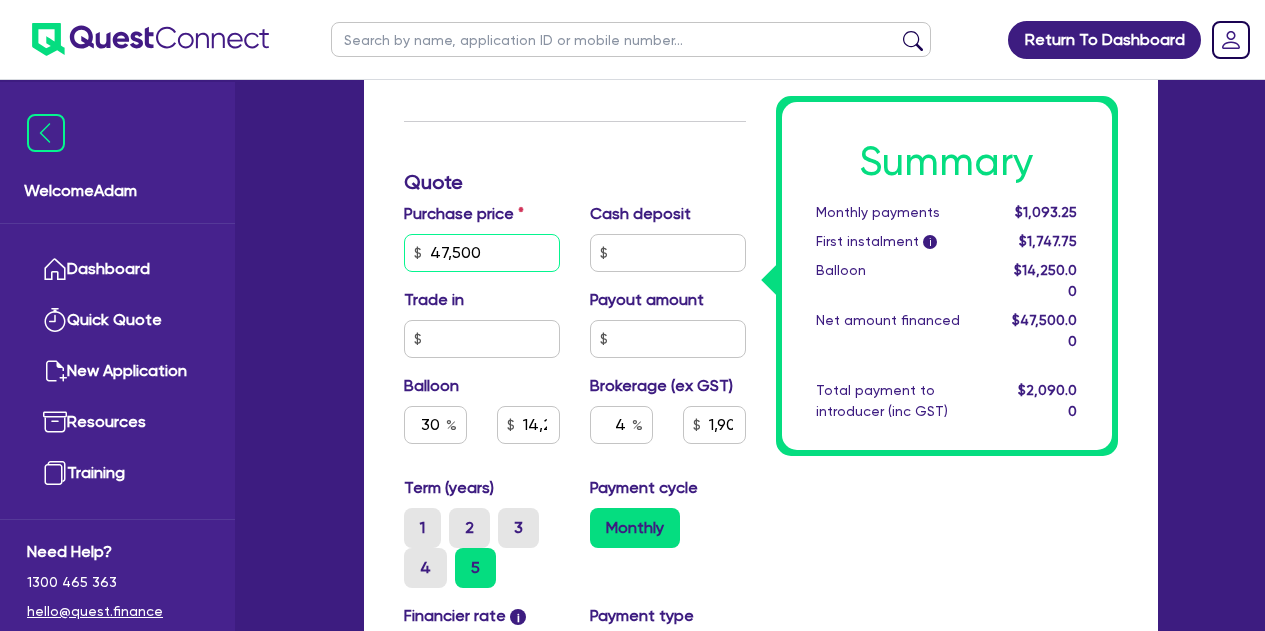 click on "47,500" at bounding box center (482, 253) 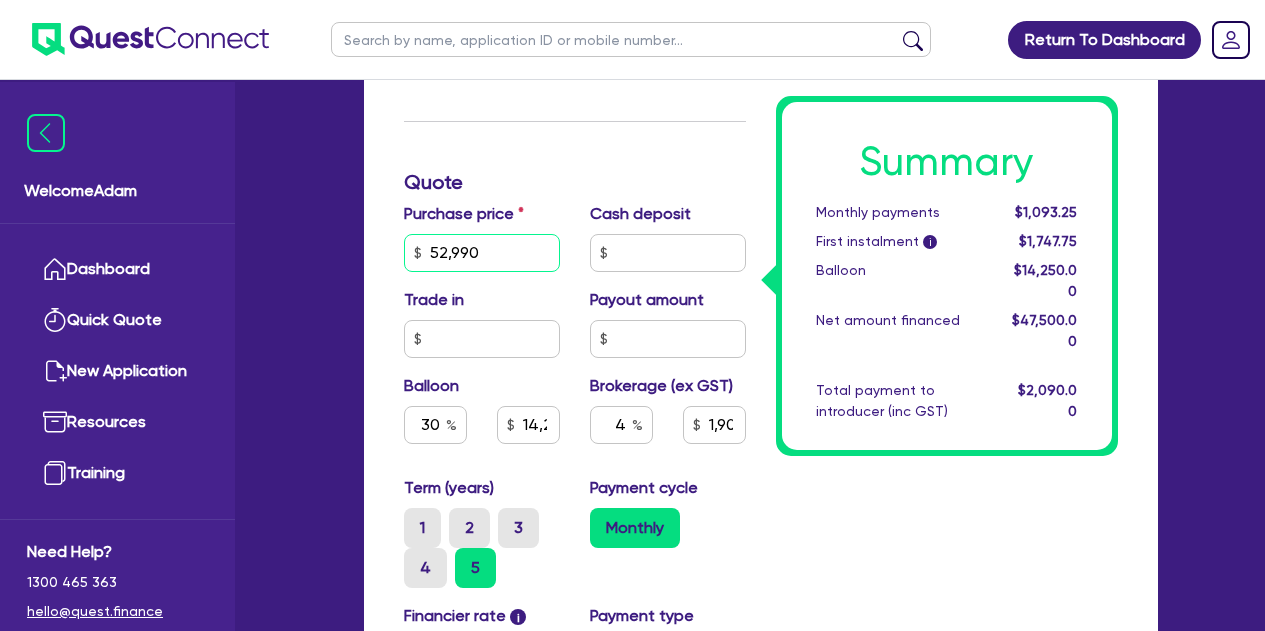 type on "52,990" 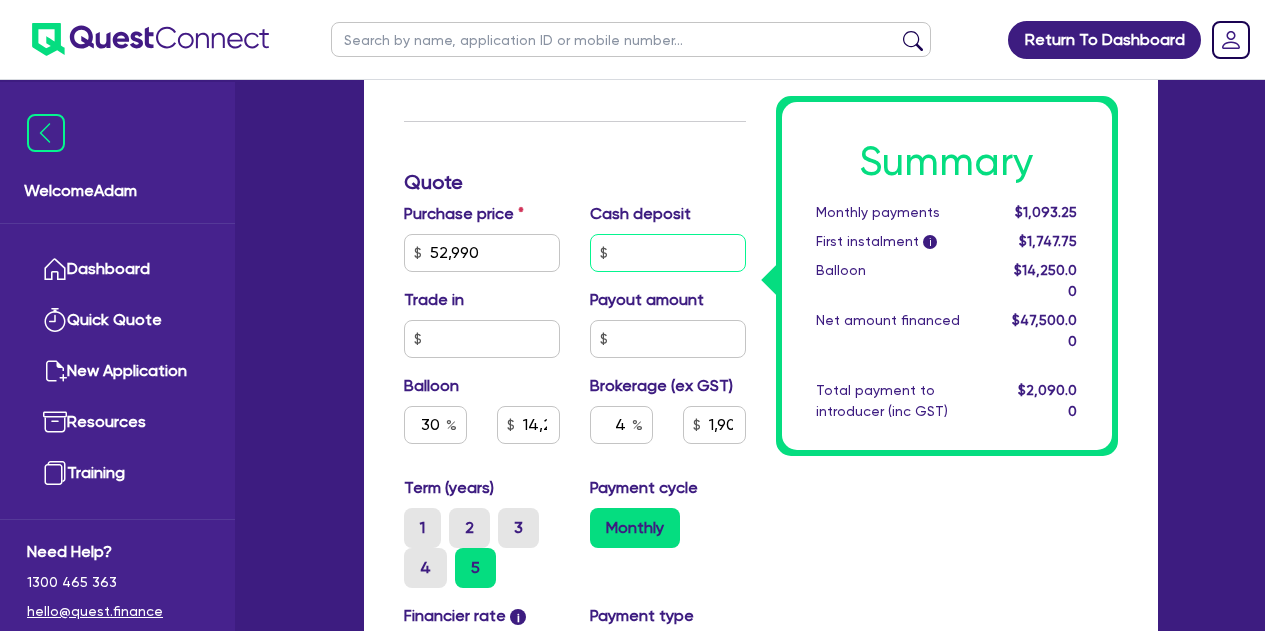 type on "14,250" 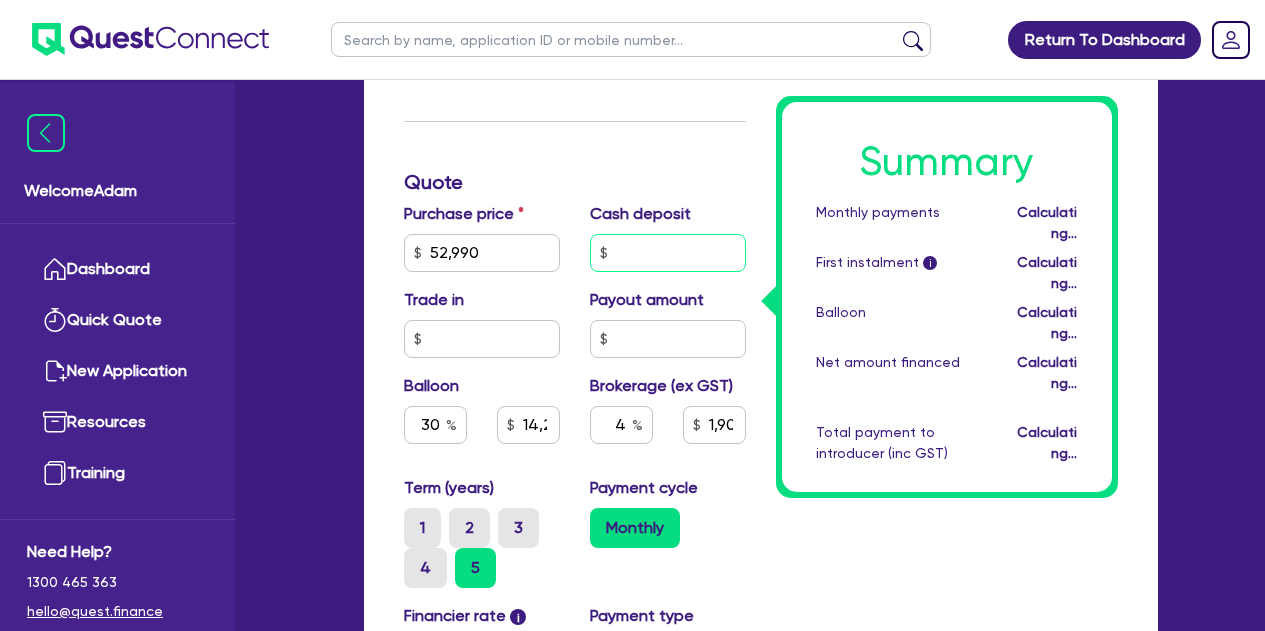 type on "15,897" 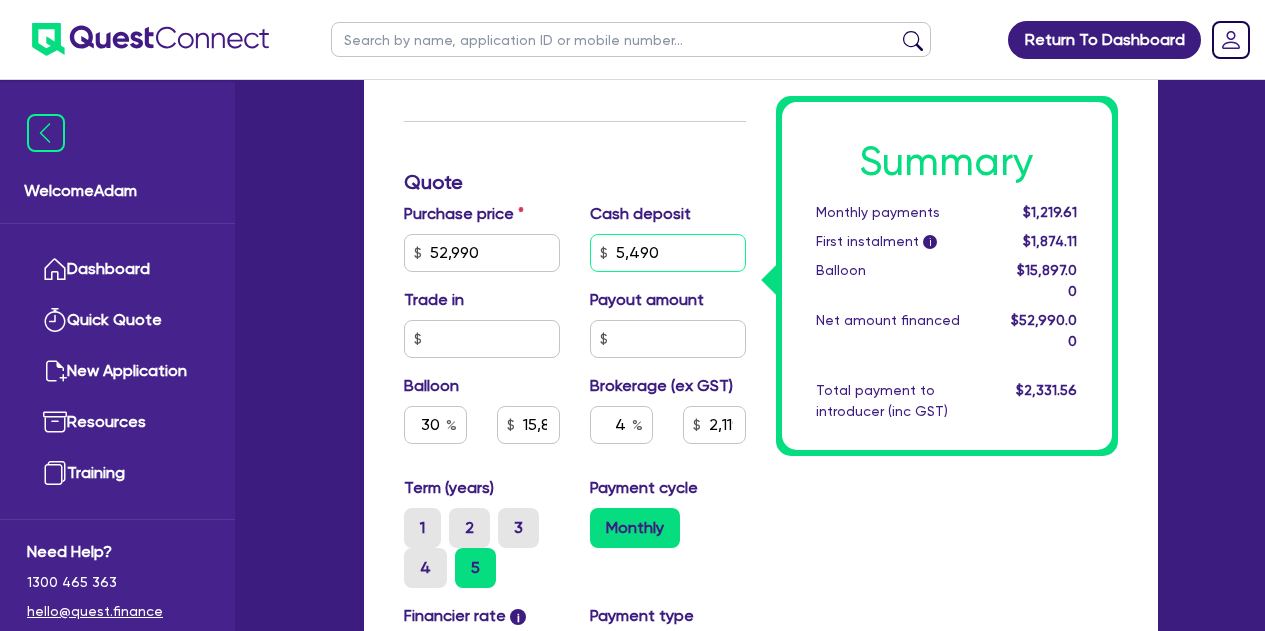 type on "5,490" 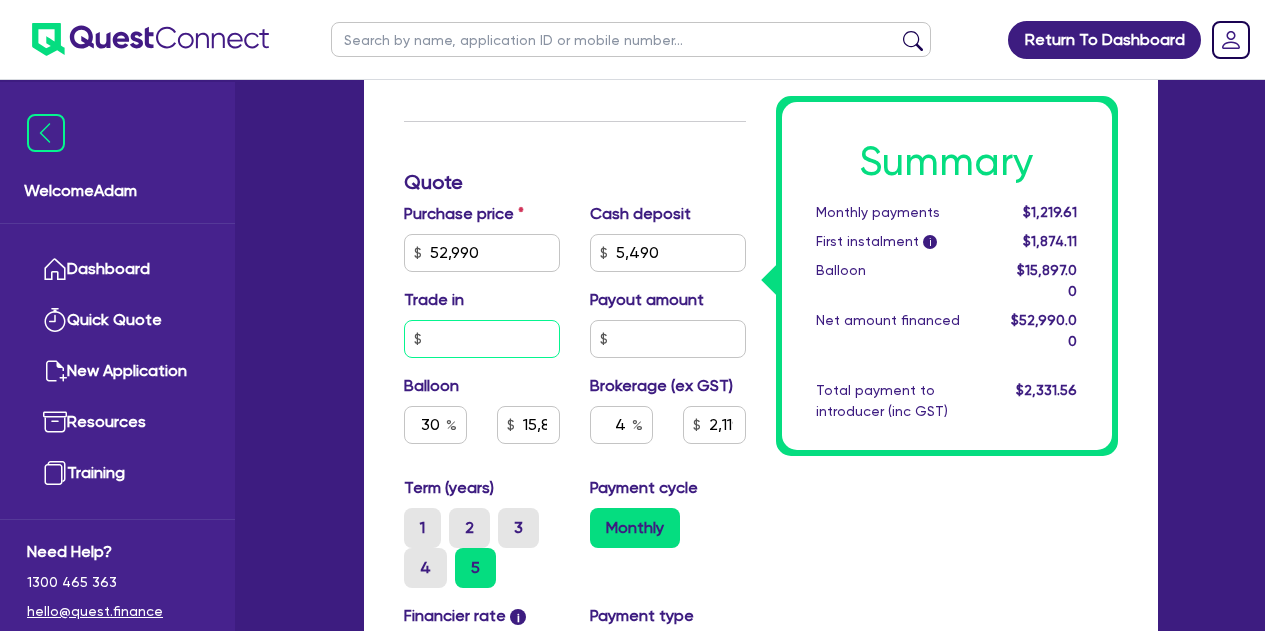 type on "15,897" 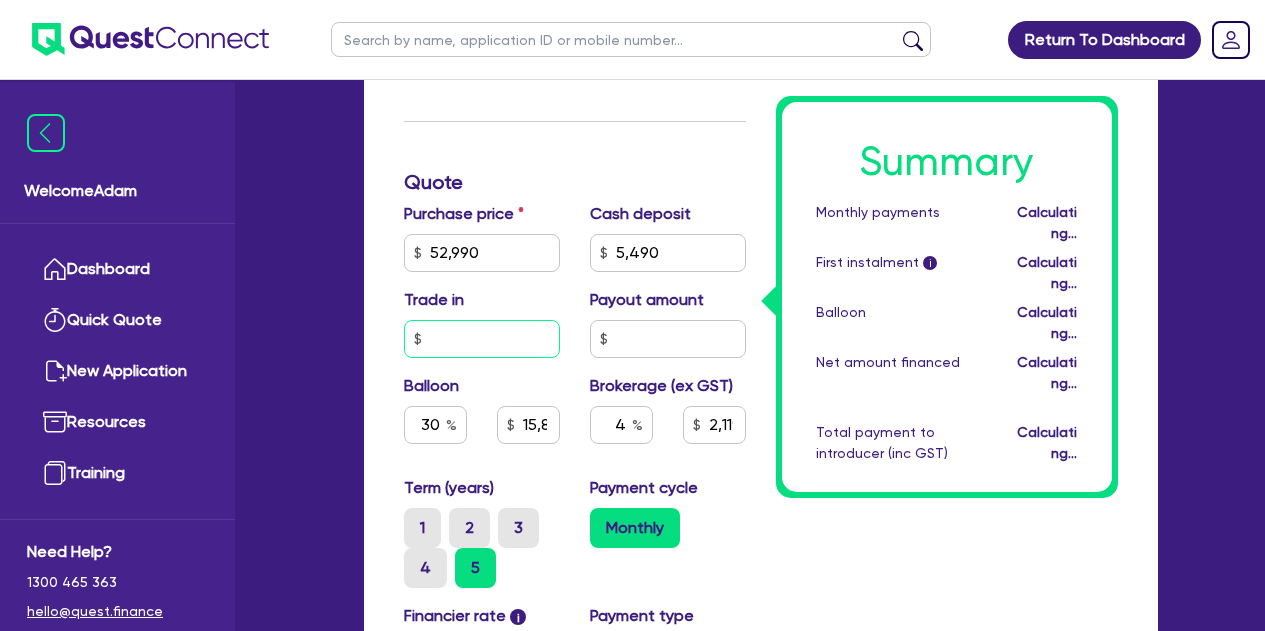 type on "15,897" 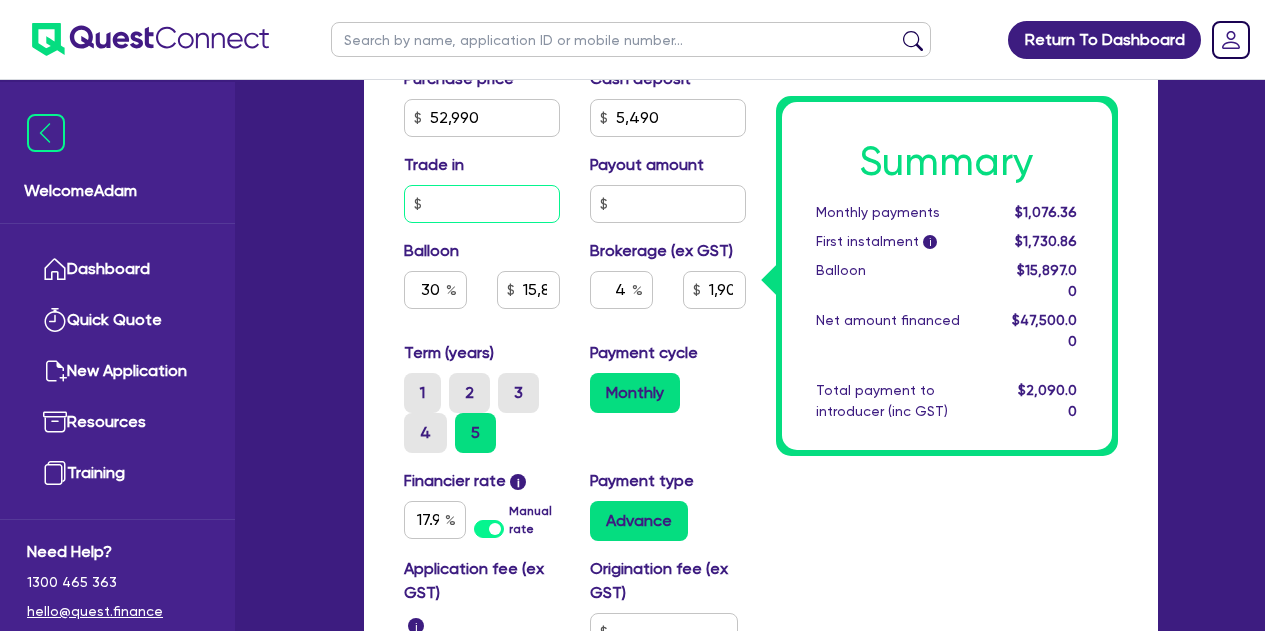 scroll, scrollTop: 900, scrollLeft: 0, axis: vertical 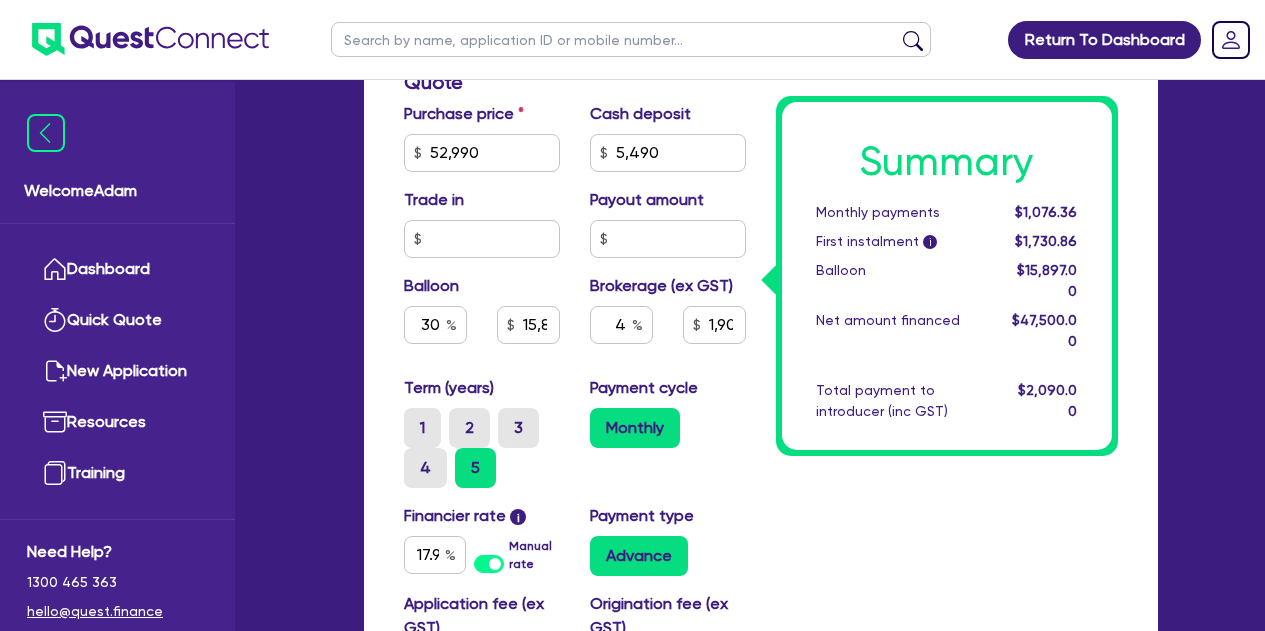 type on "15,897" 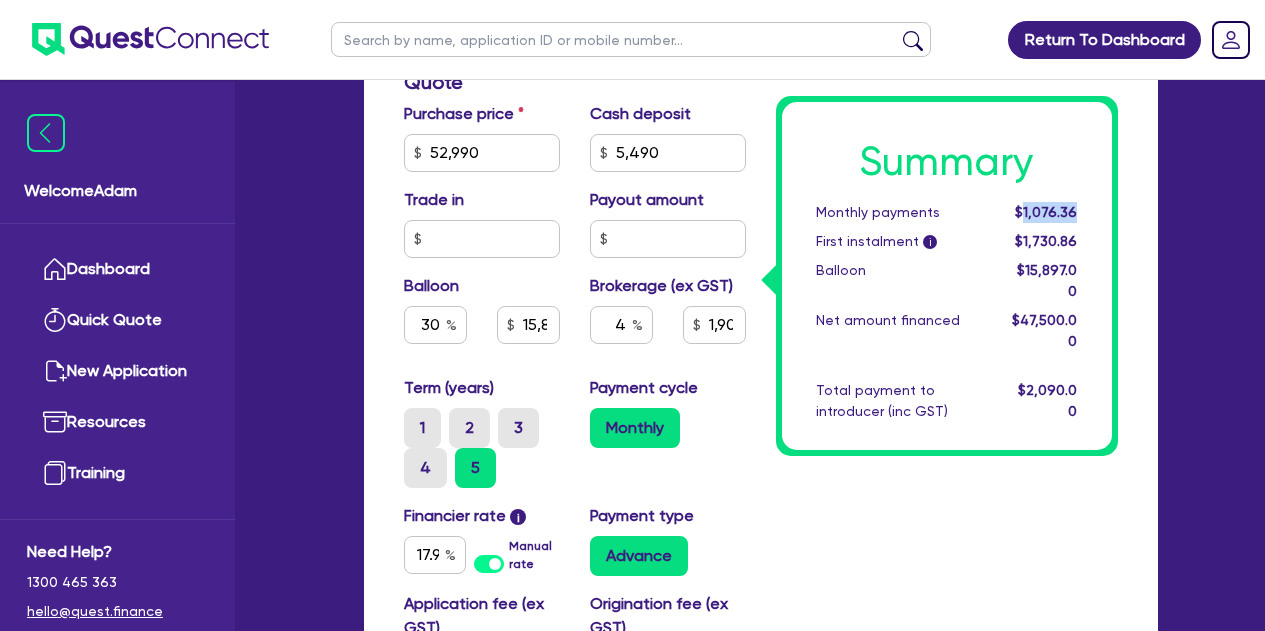 click on "$1,076.36" at bounding box center (1046, 212) 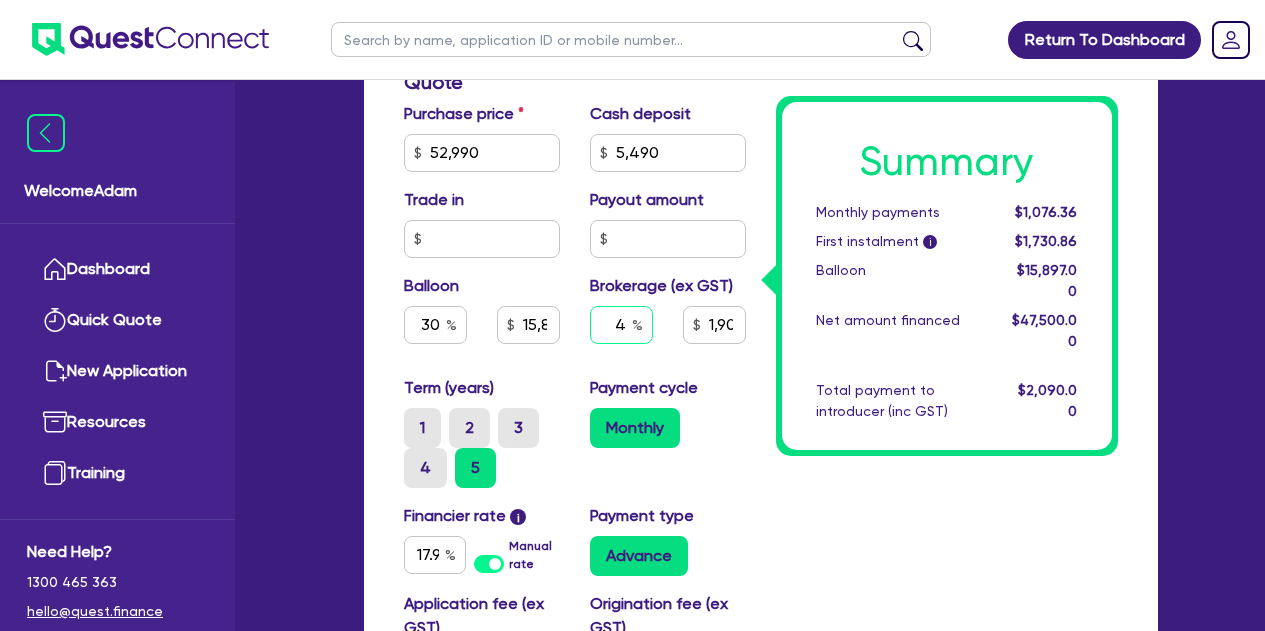 click on "4" at bounding box center (621, 325) 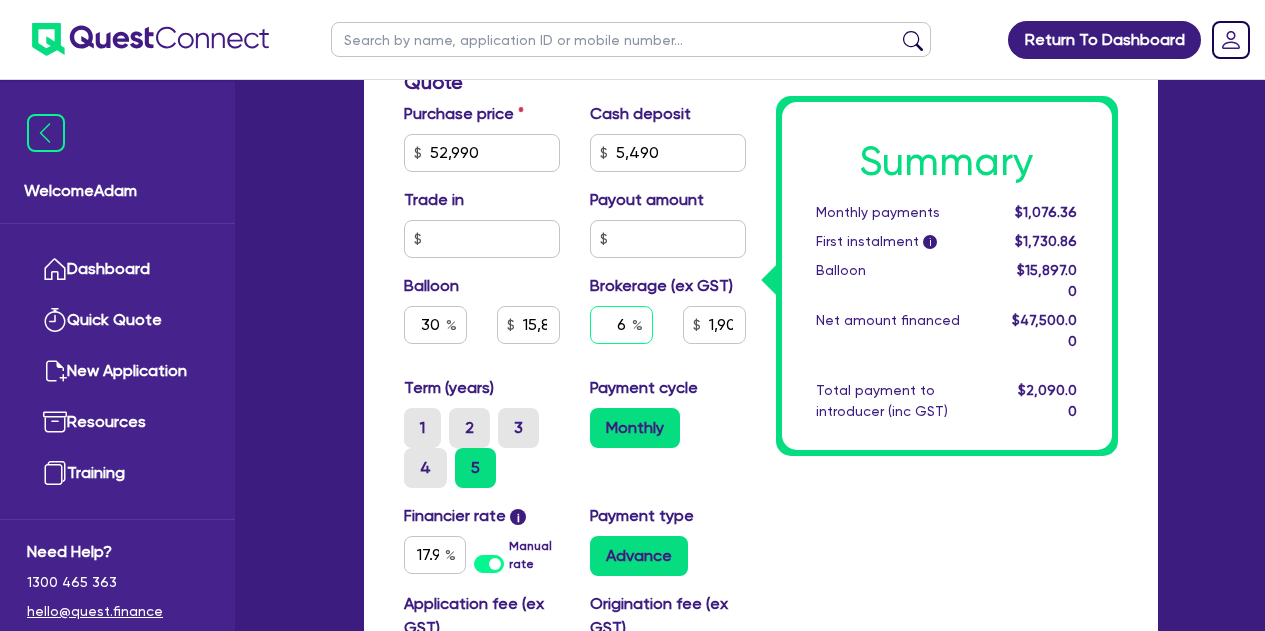 type on "6" 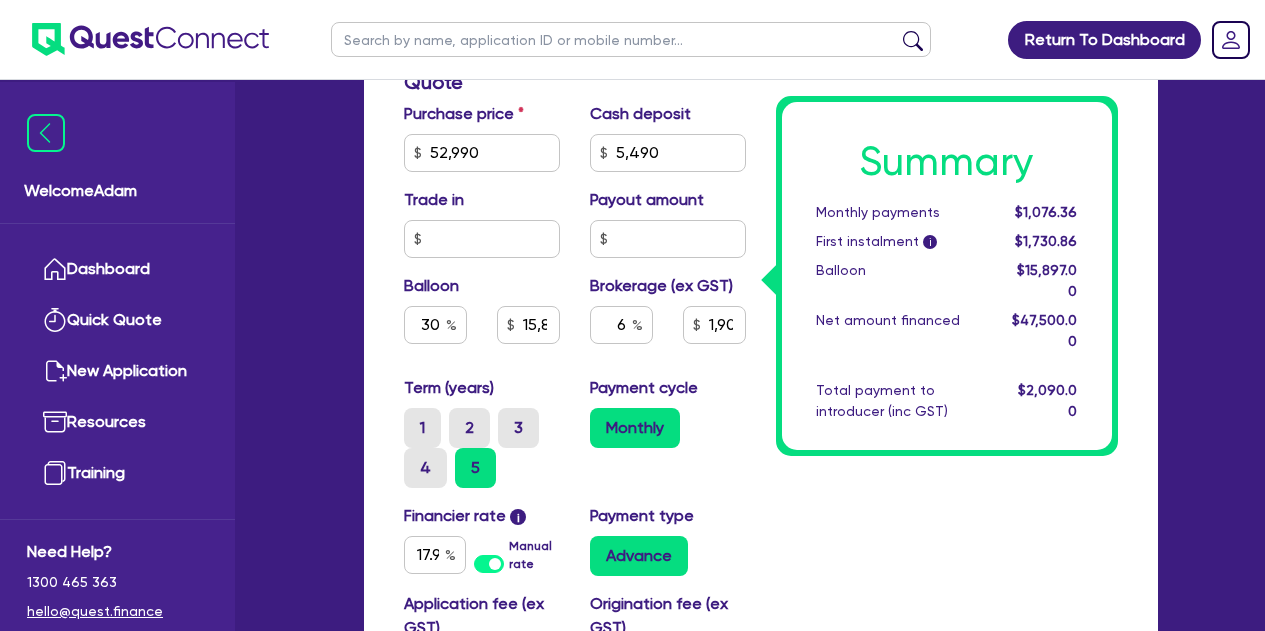 type on "15,897" 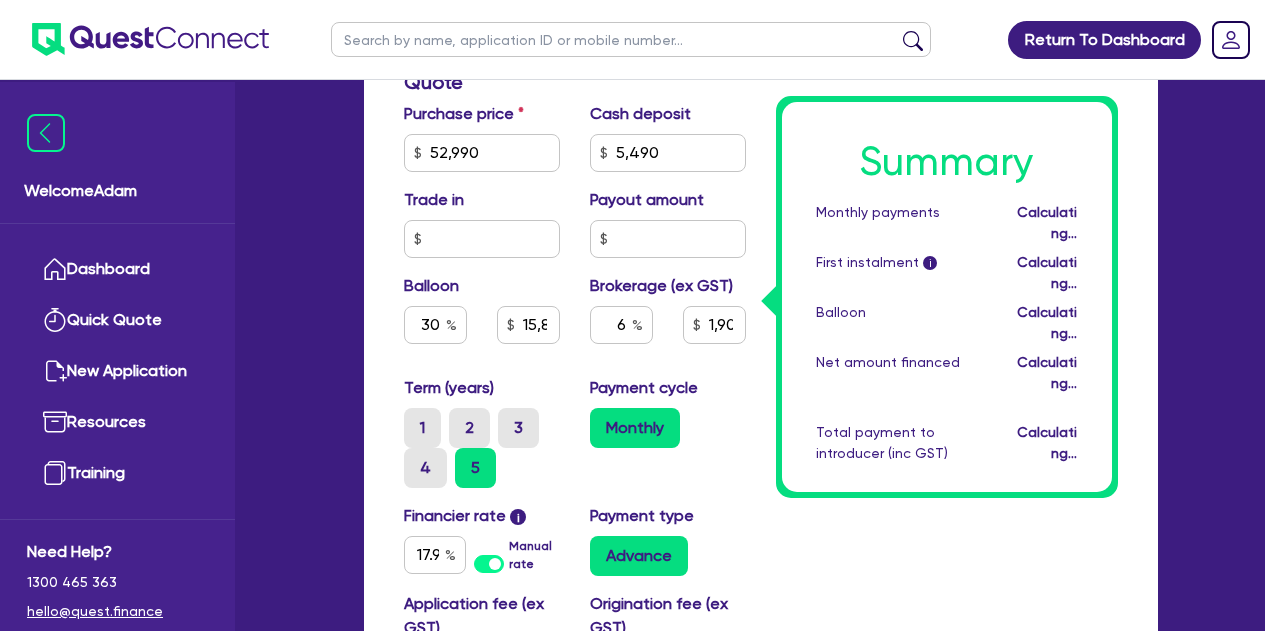 click on "Summary Monthly   payments Calculating... First instalment i Calculating... Balloon Calculating... Net amount financed Calculating... Total payment to introducer (inc GST) Calculating..." at bounding box center (947, 185) 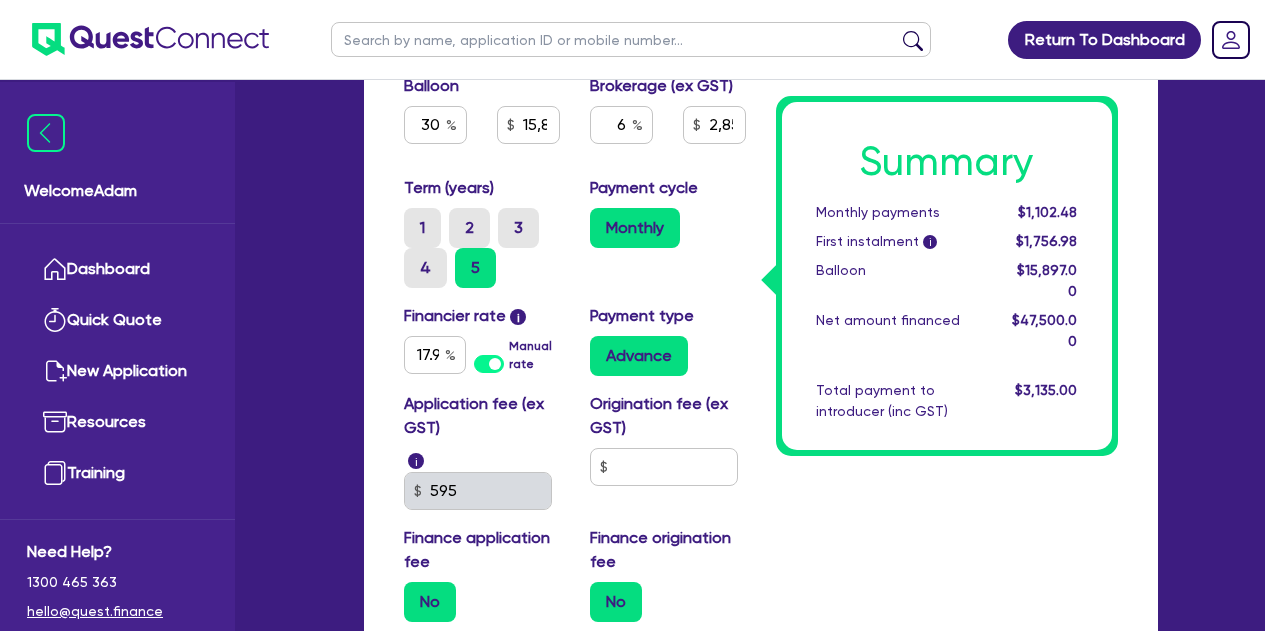 scroll, scrollTop: 1000, scrollLeft: 0, axis: vertical 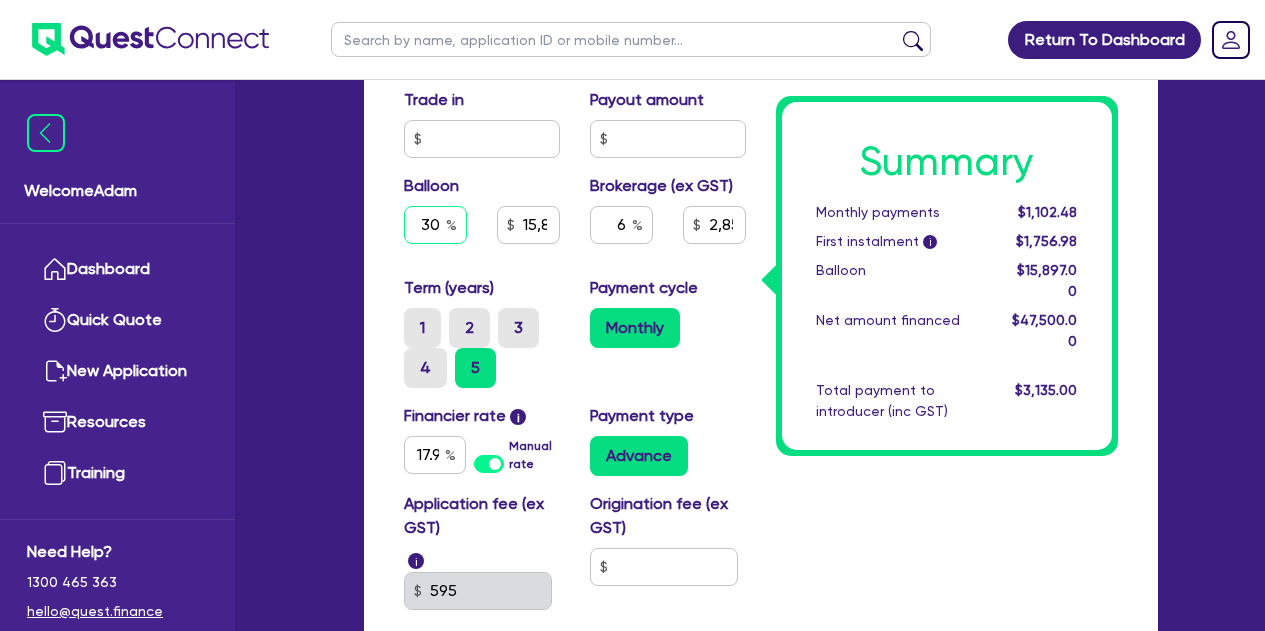 click on "30" at bounding box center (435, 225) 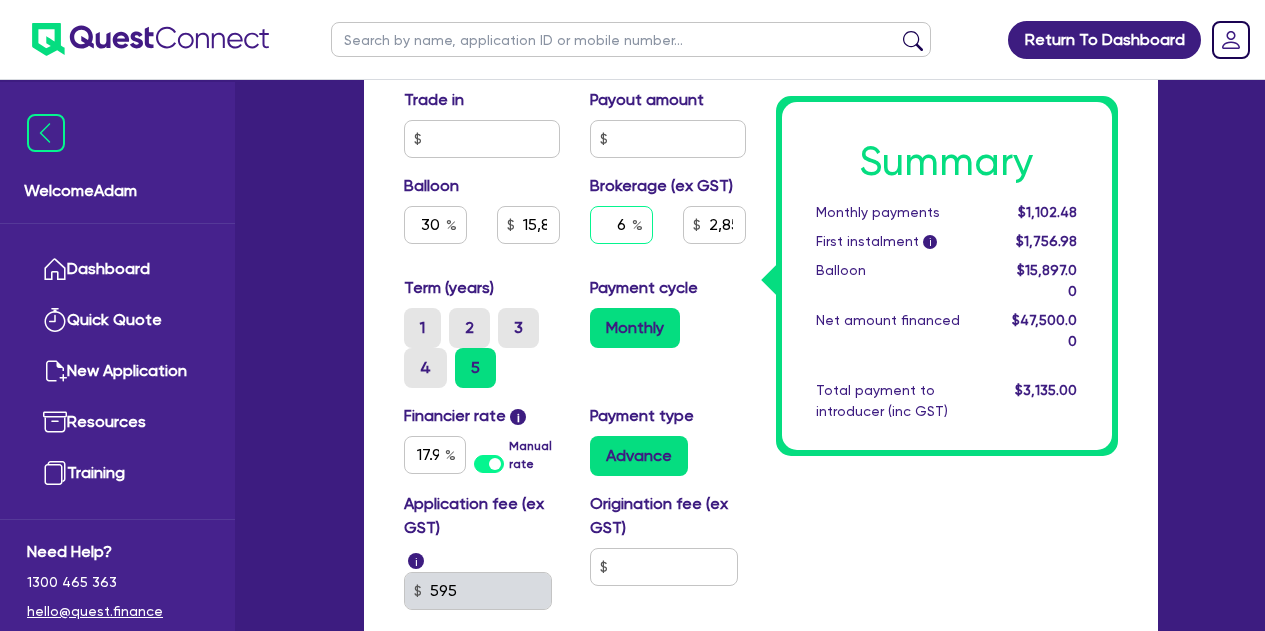 type on "15,897" 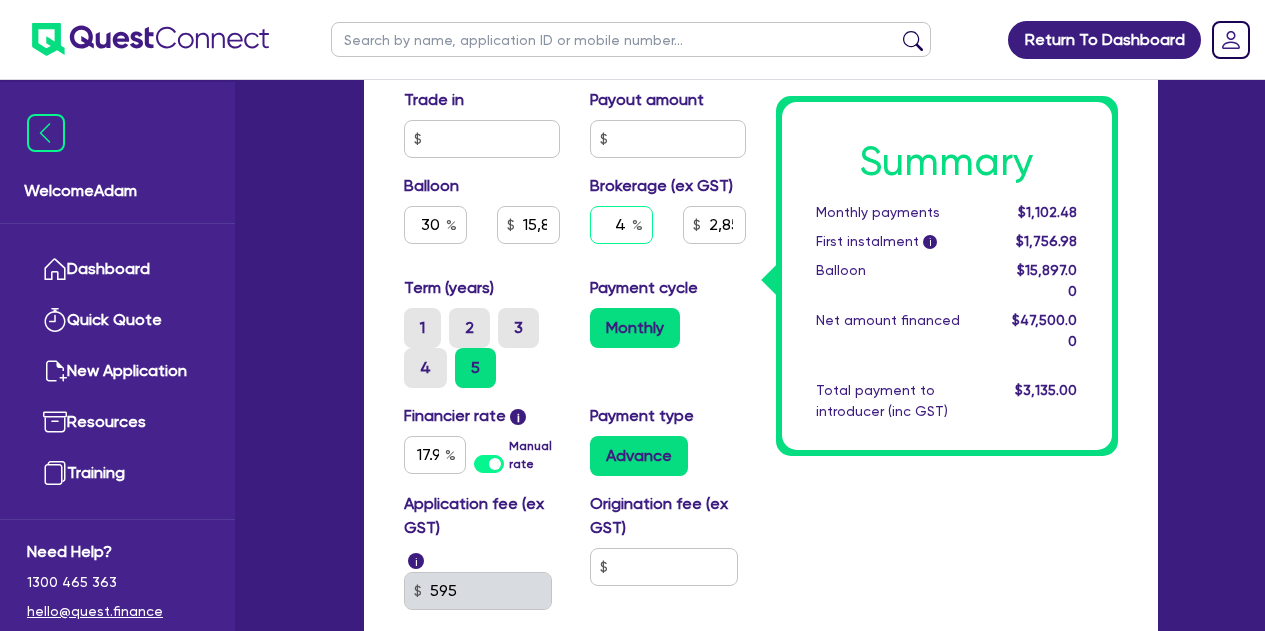 type on "4" 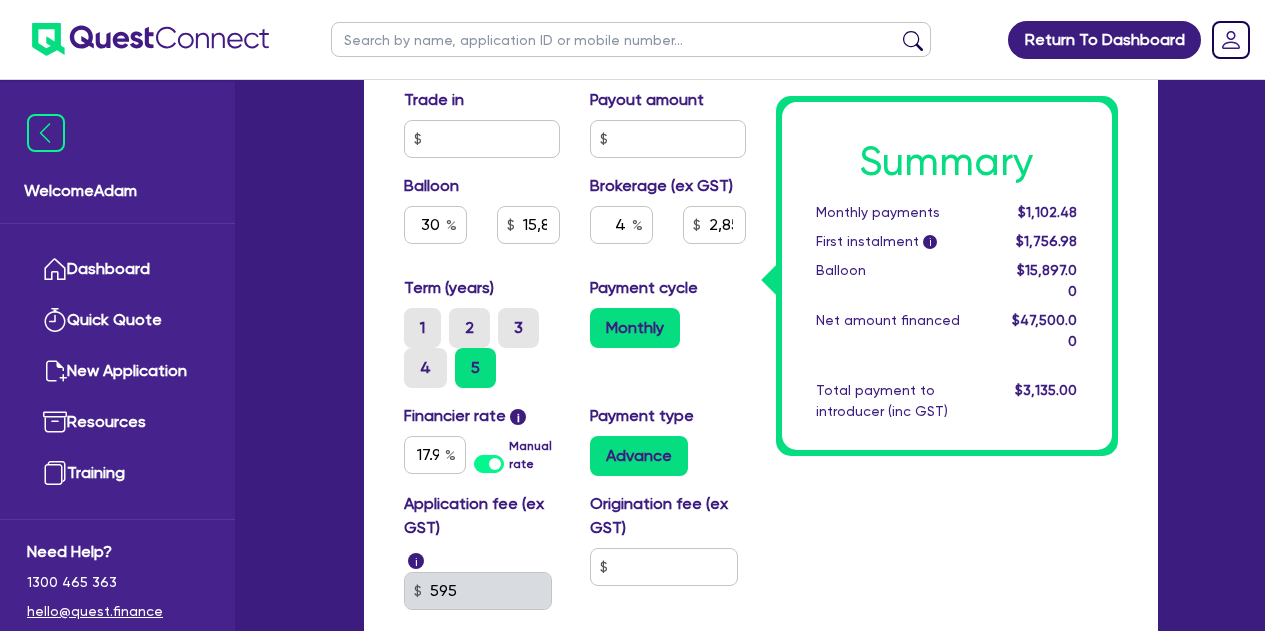 type on "15,897" 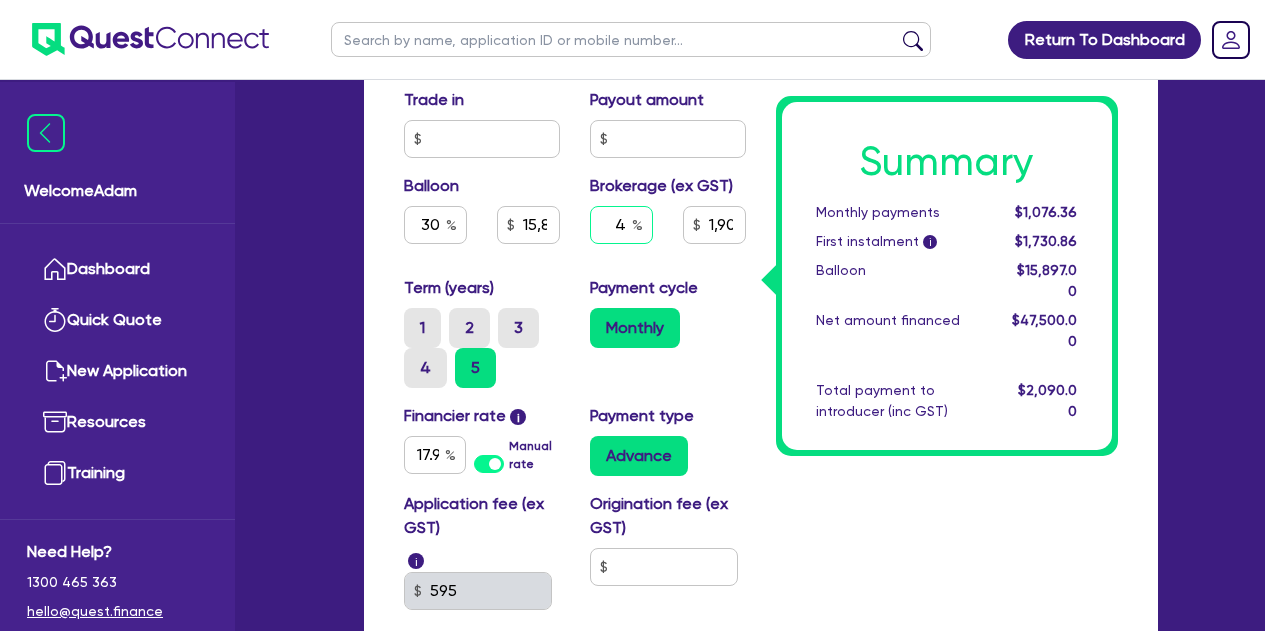 click on "4" at bounding box center (621, 225) 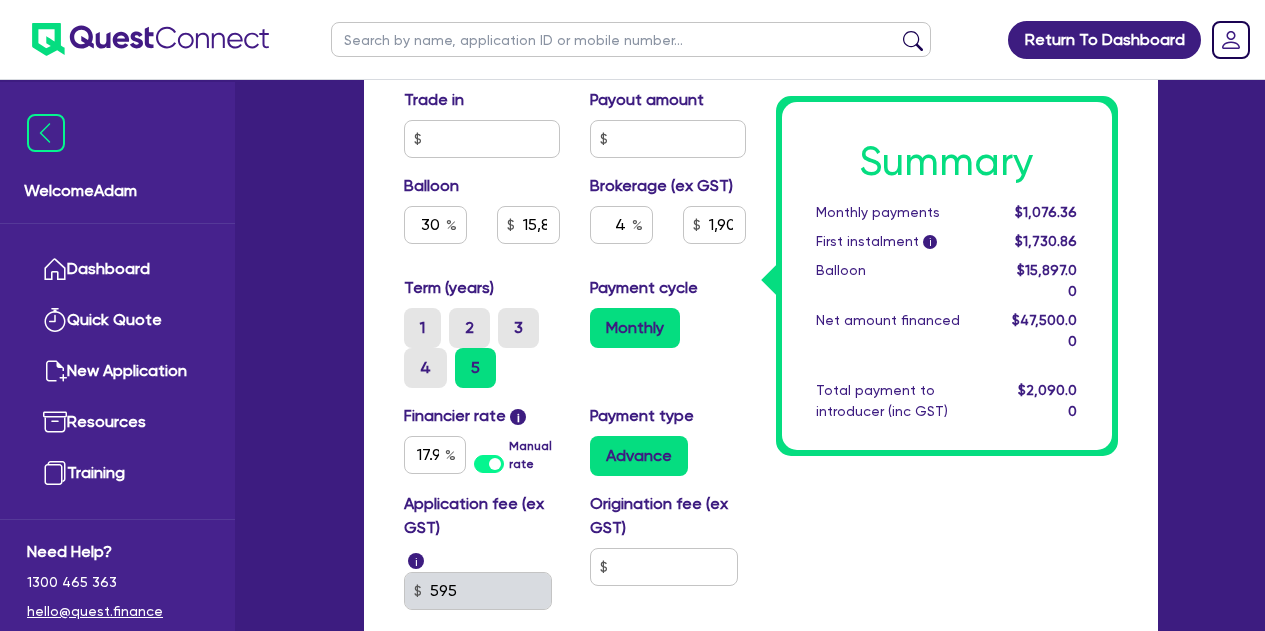 type on "15,897" 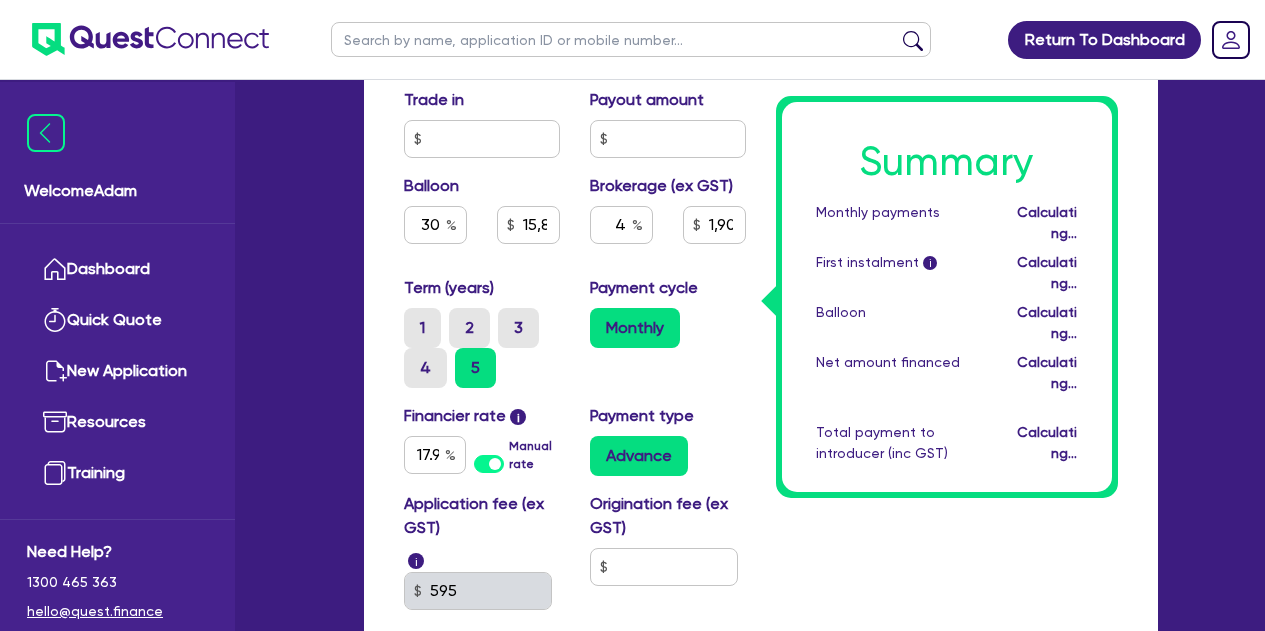 type on "15,897" 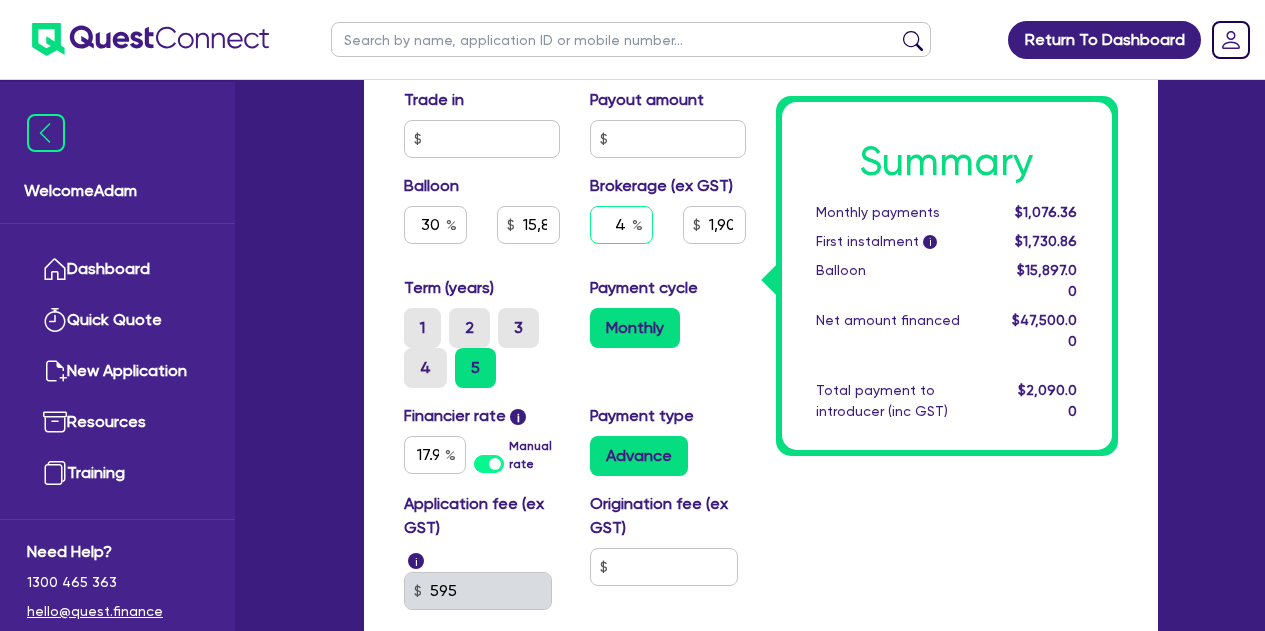 click on "4" at bounding box center [621, 225] 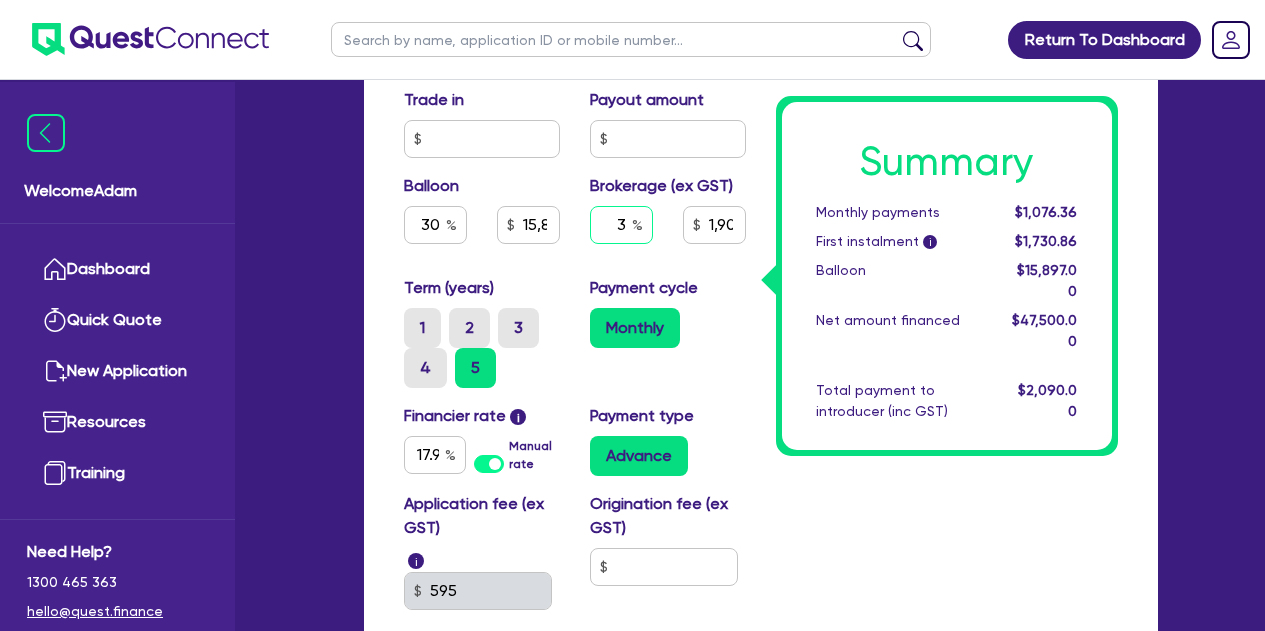 type on "3" 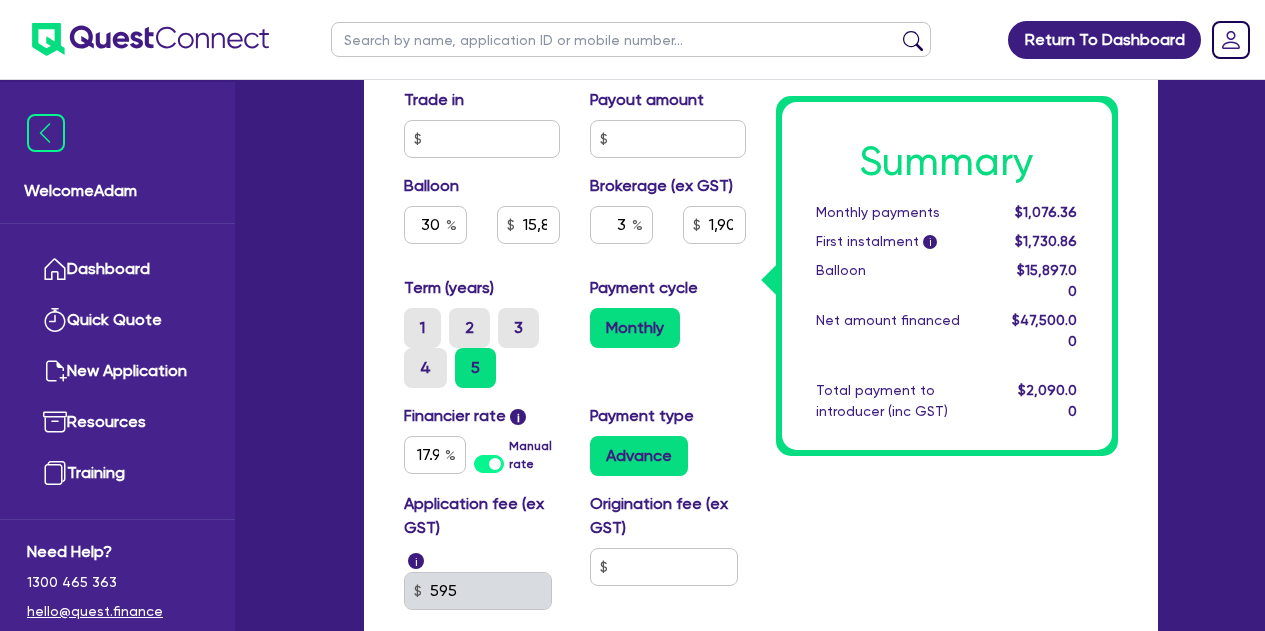 type on "15,897" 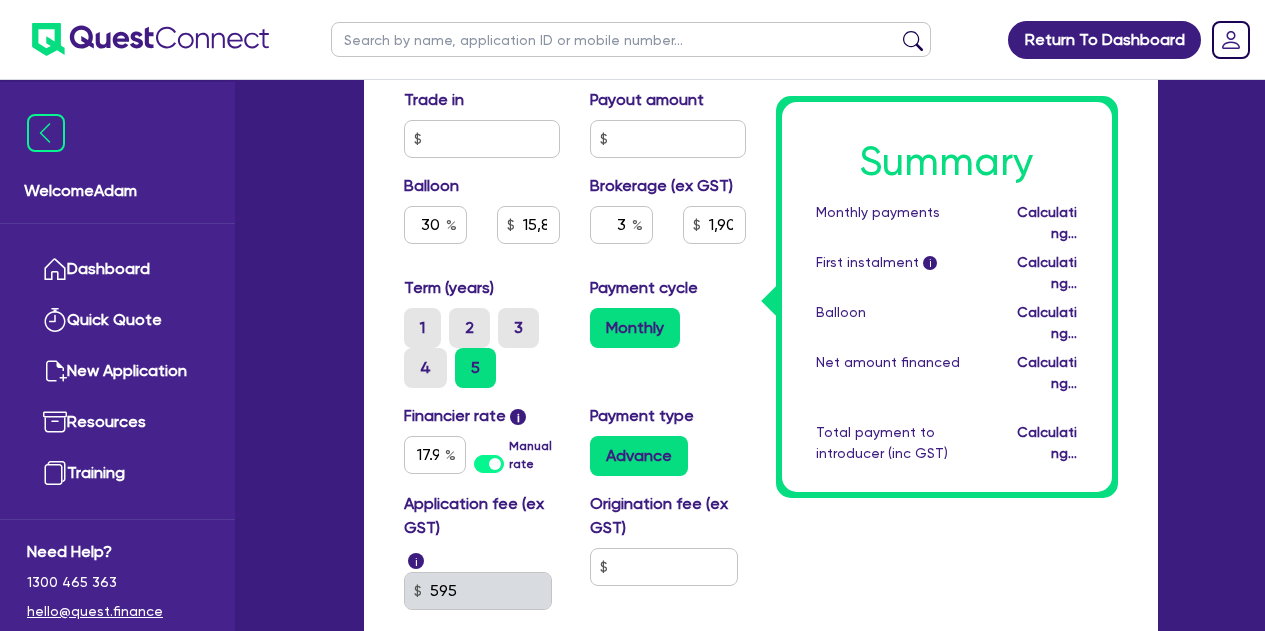 click on "Summary Monthly   payments Calculating... First instalment i Calculating... Balloon Calculating... Net amount financed Calculating... Total payment to introducer (inc GST) Calculating..." at bounding box center (947, 85) 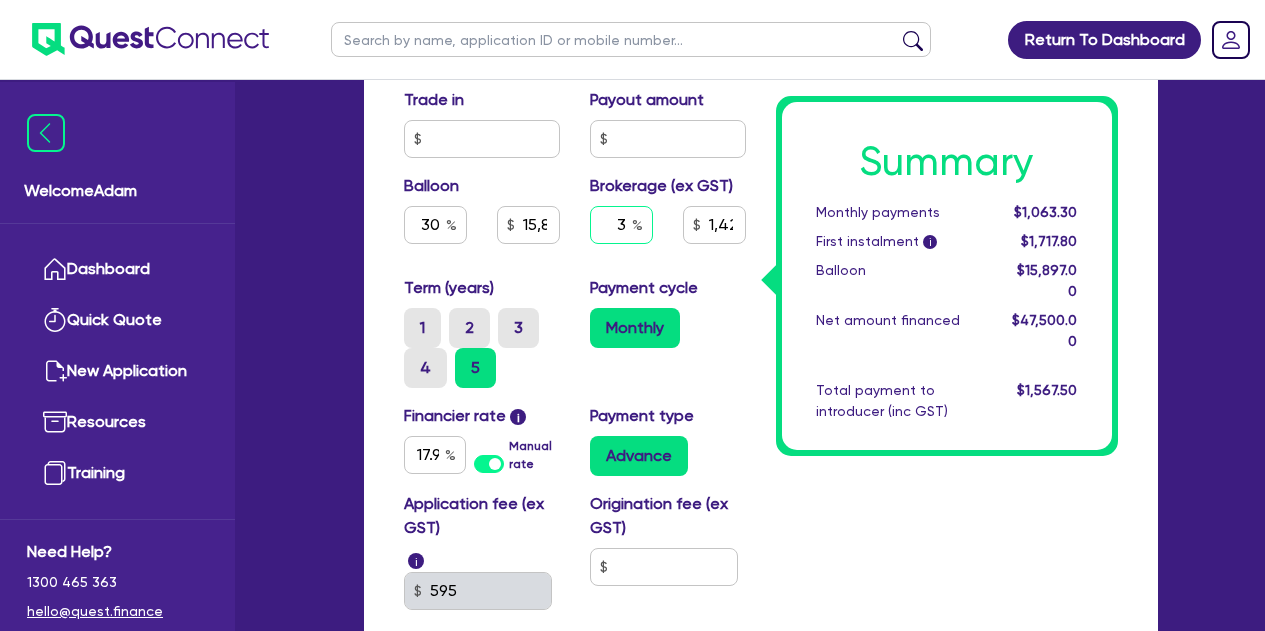 click on "3" at bounding box center [621, 225] 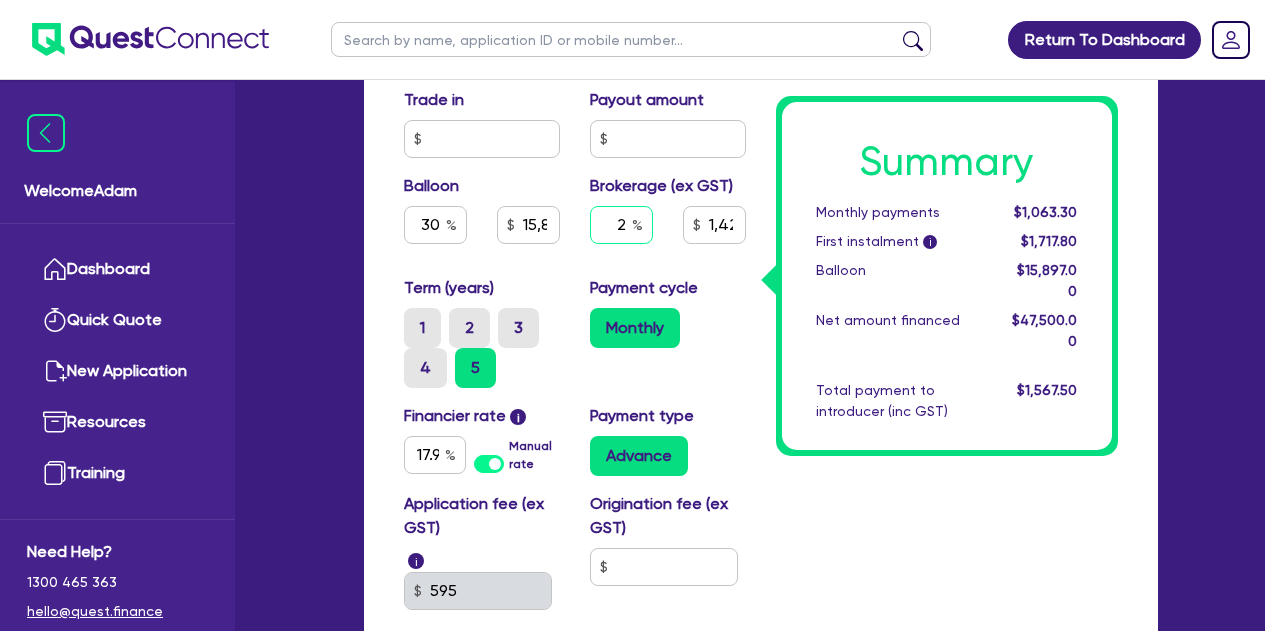 type on "2" 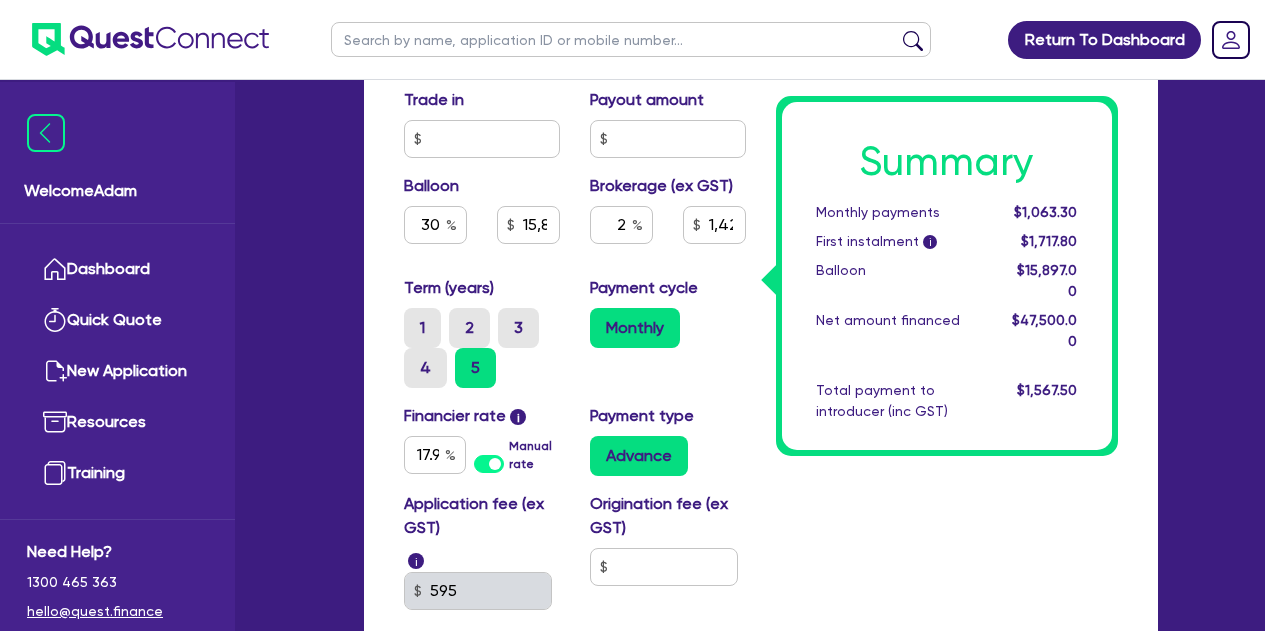 type on "15,897" 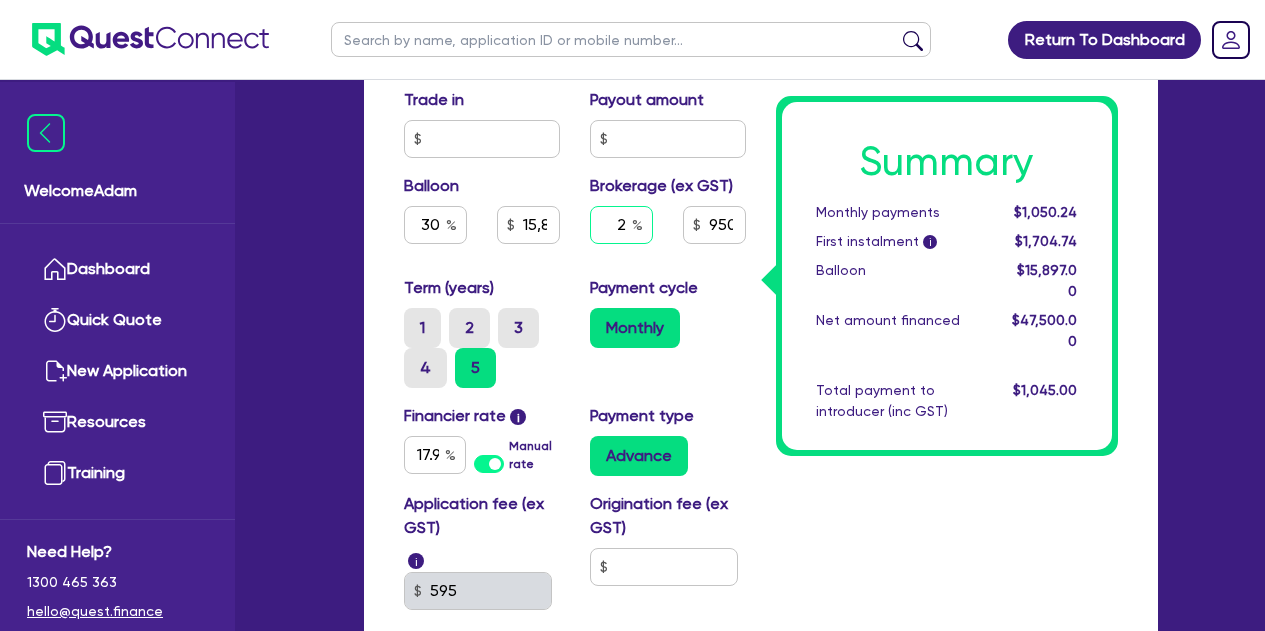 click on "2" at bounding box center (621, 225) 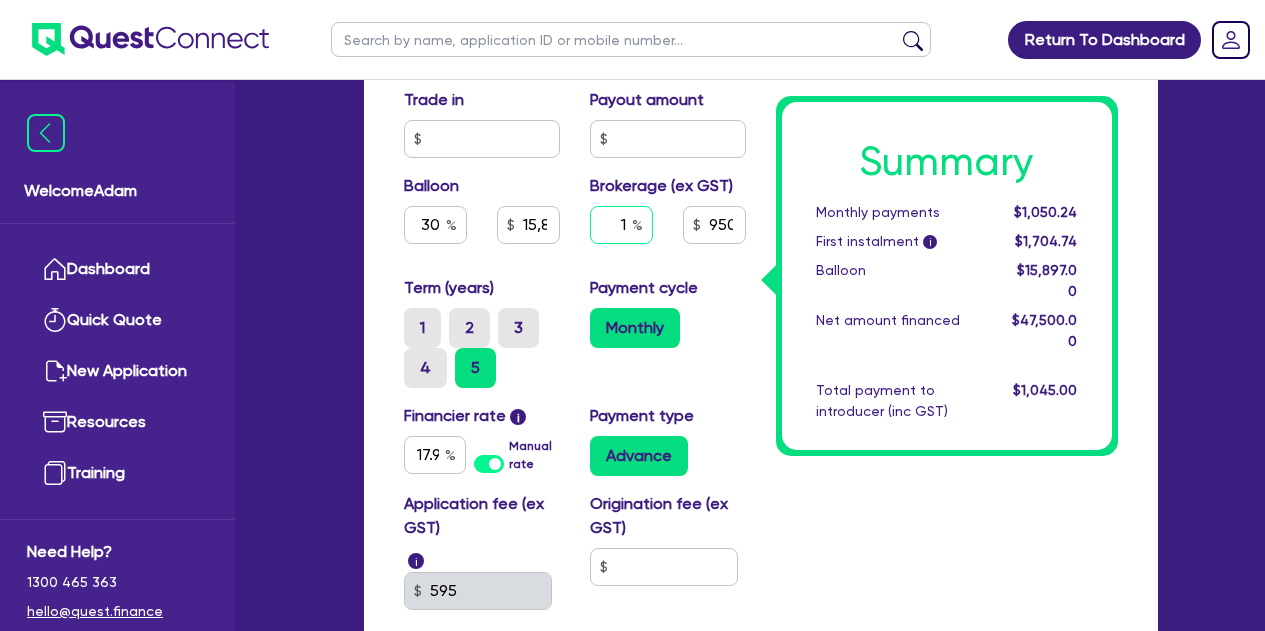 type on "1" 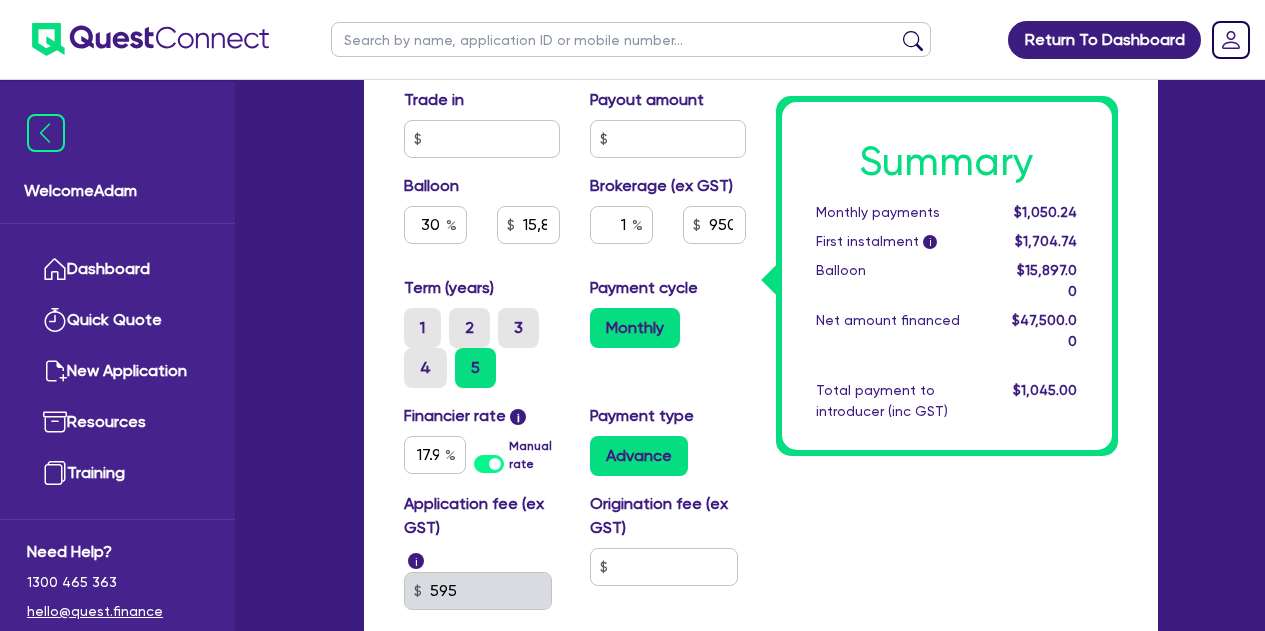 click on "Summary Monthly payments $1,050.24 First instalment i $1,704.74 Balloon $15,897.00 Net amount financed $47,500.00 Total payment to introducer (inc GST) $1,045.00" at bounding box center (947, 85) 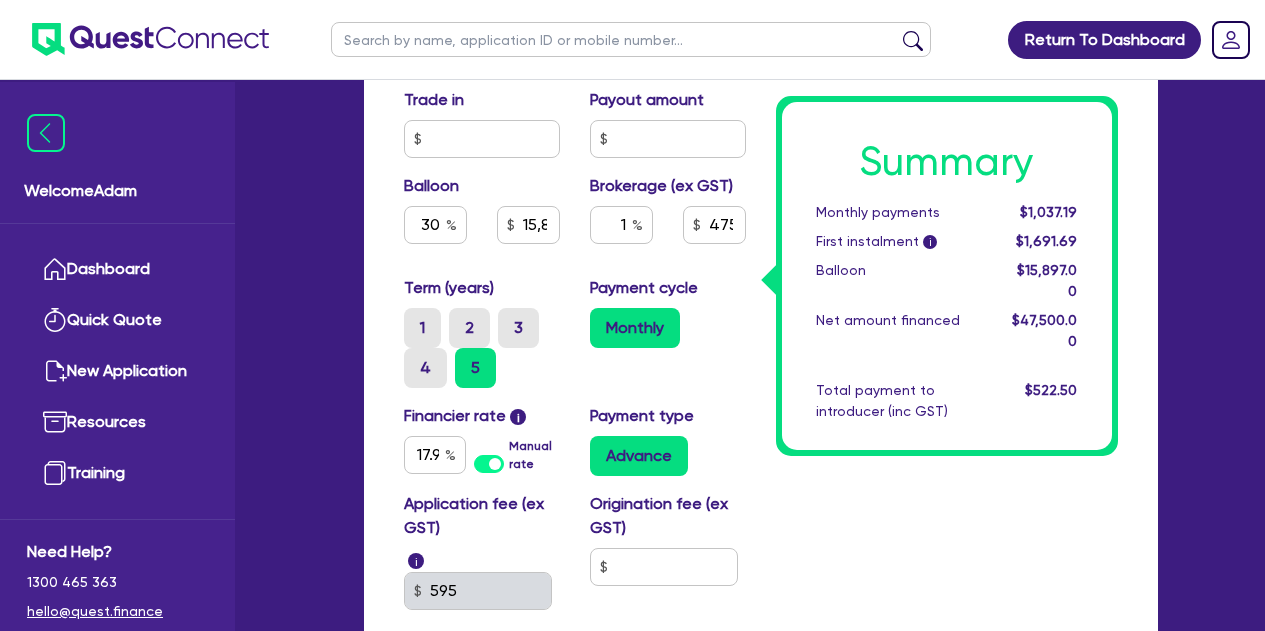 scroll, scrollTop: 900, scrollLeft: 0, axis: vertical 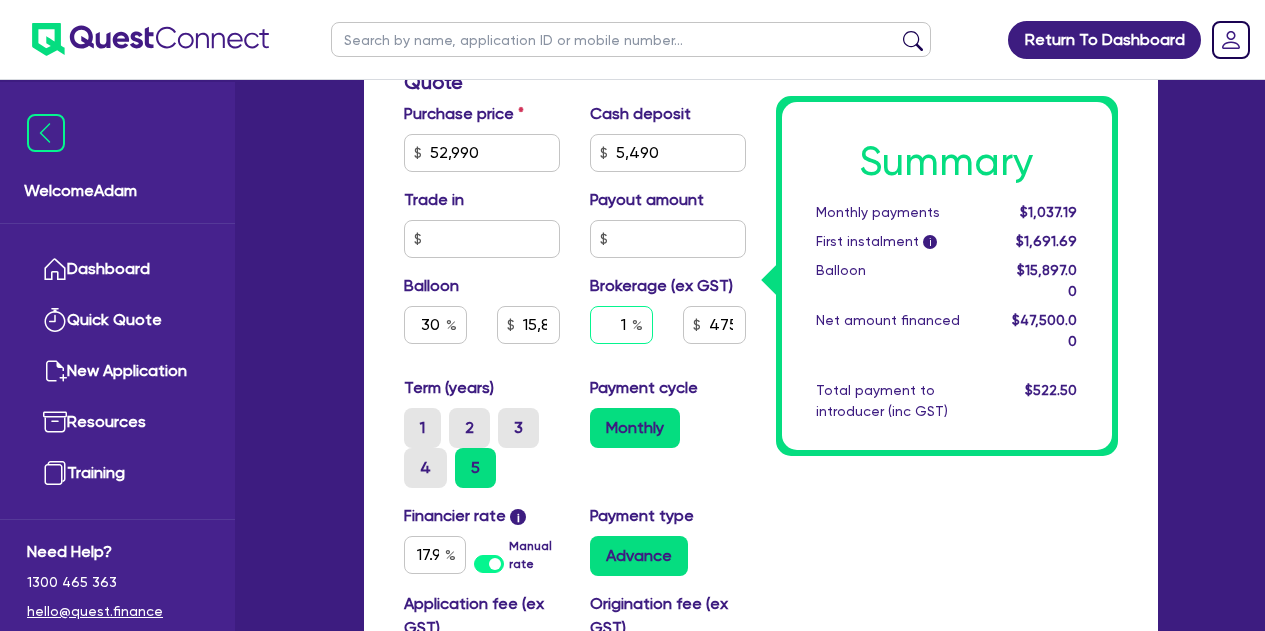 click on "1" at bounding box center [621, 325] 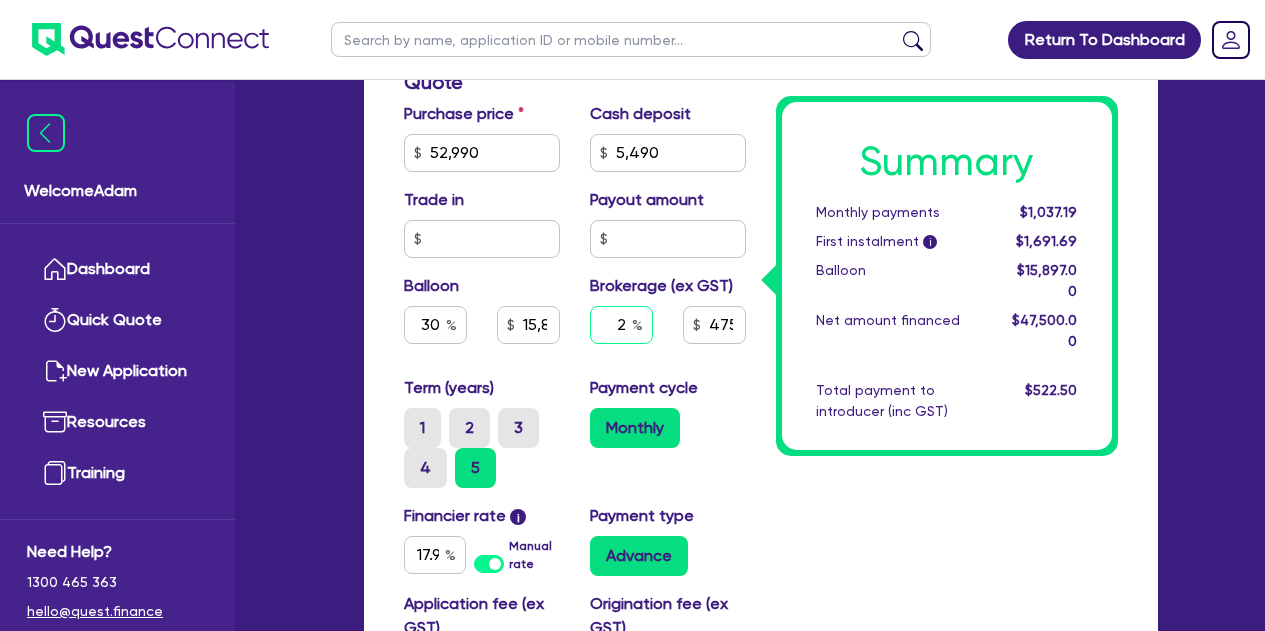 type on "2" 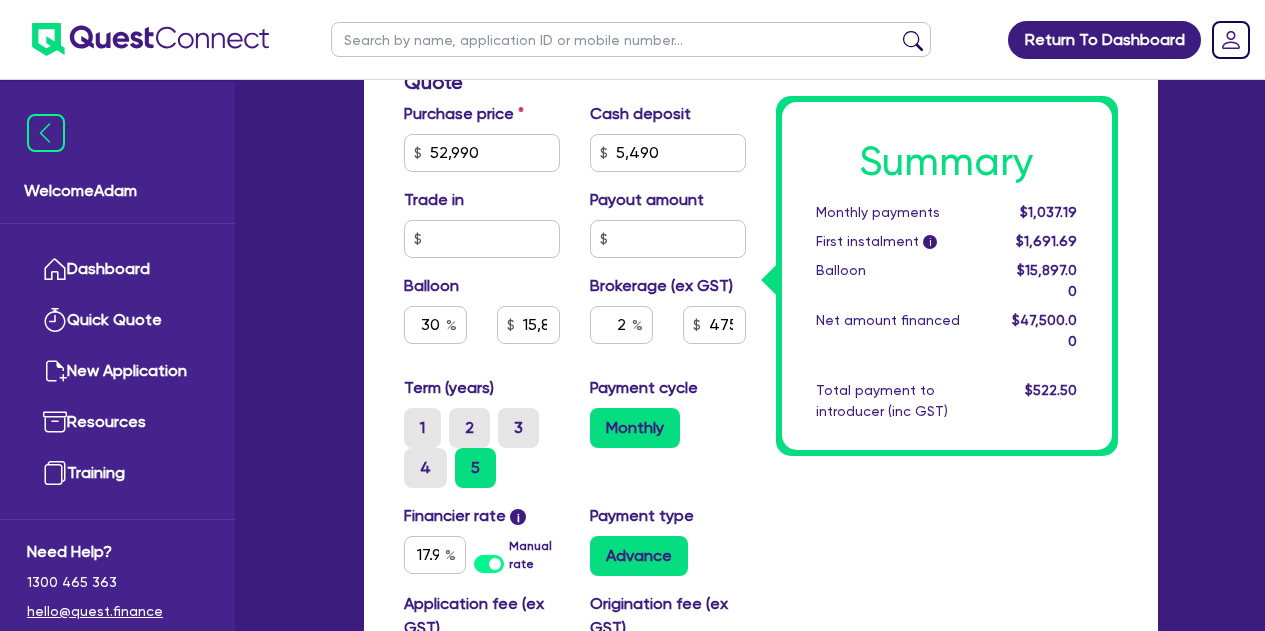 click on "Summary Monthly payments $1,037.19 First instalment i $1,691.69 Balloon $15,897.00 Net amount financed $47,500.00 Total payment to introducer (inc GST) $522.50" at bounding box center (947, 185) 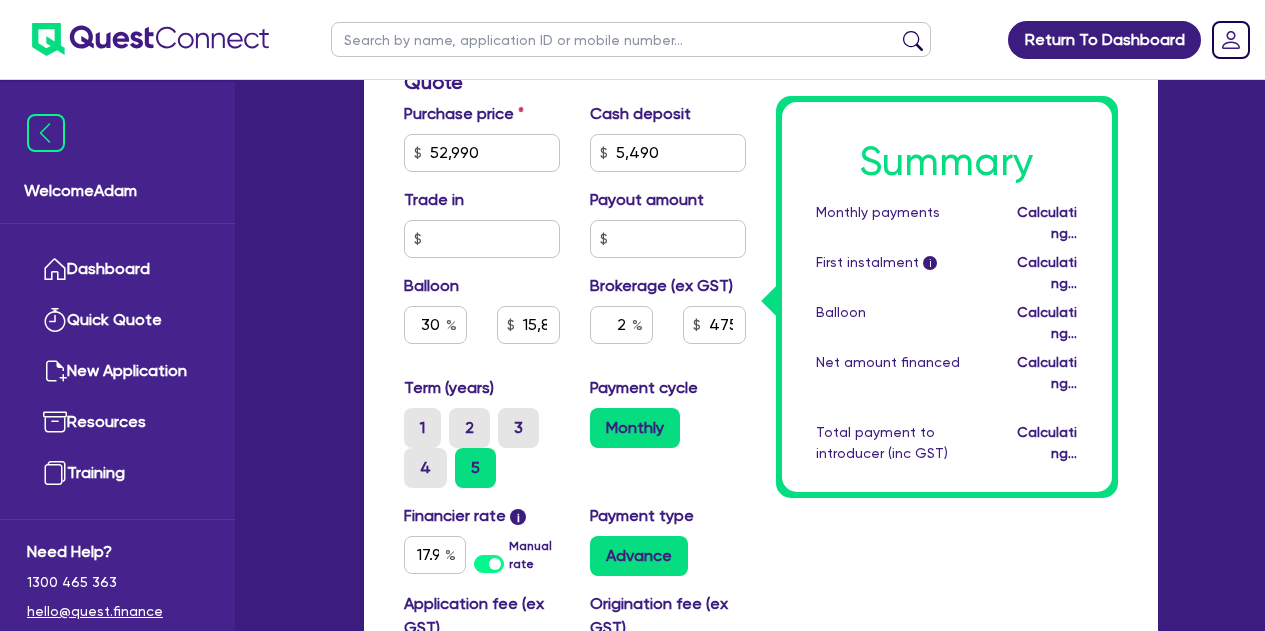 type on "15,897" 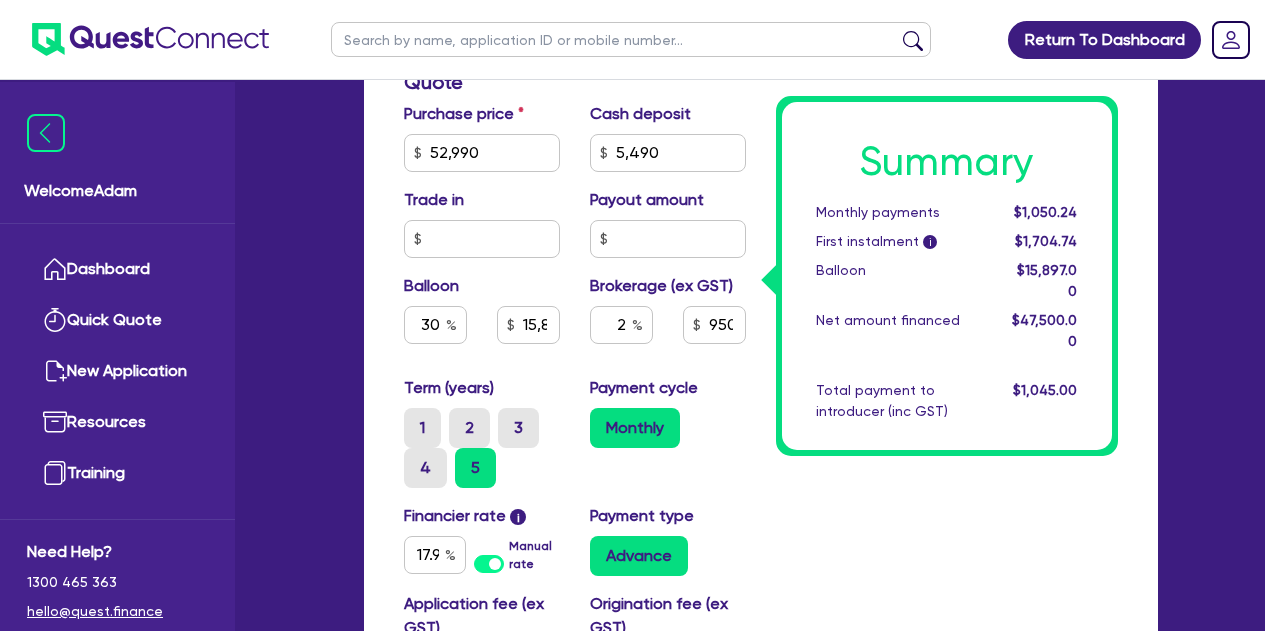 click on "$1,050.24" at bounding box center (1045, 212) 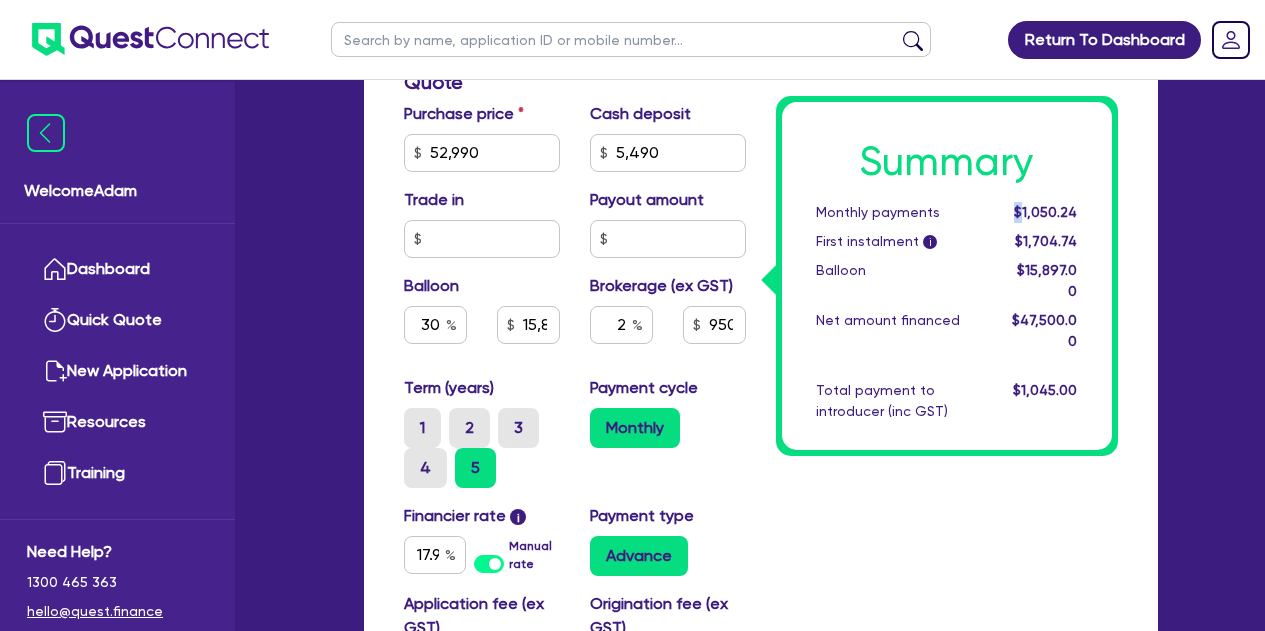 click on "$1,050.24" at bounding box center [1045, 212] 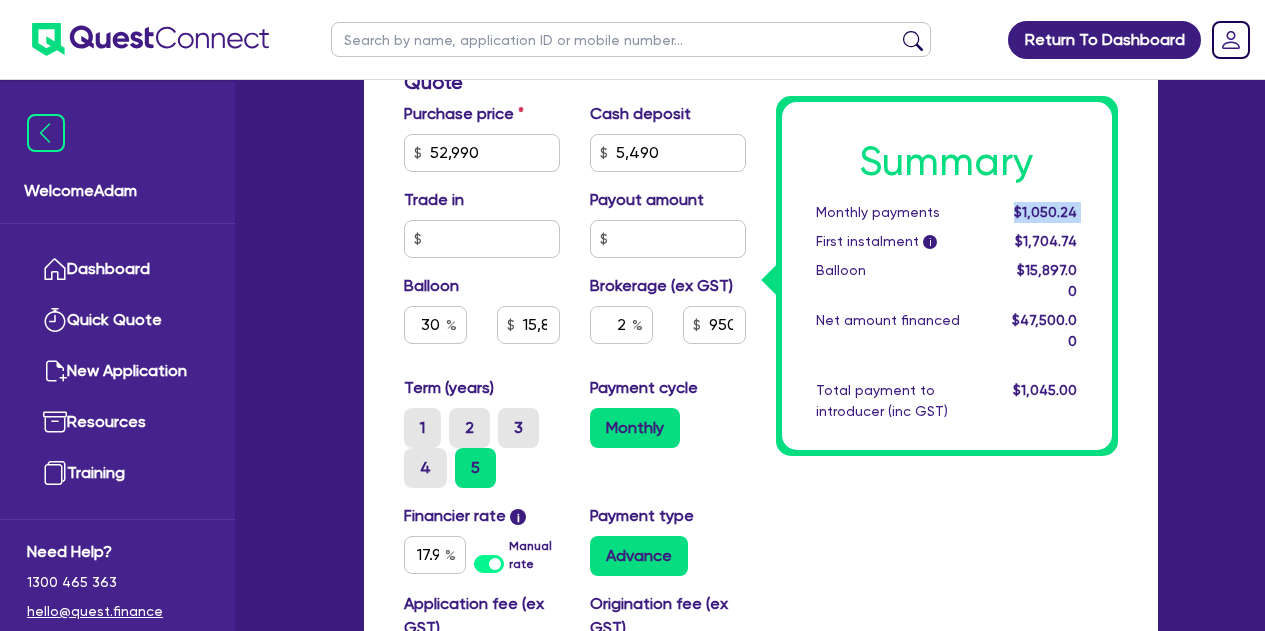 click on "$1,050.24" at bounding box center (1045, 212) 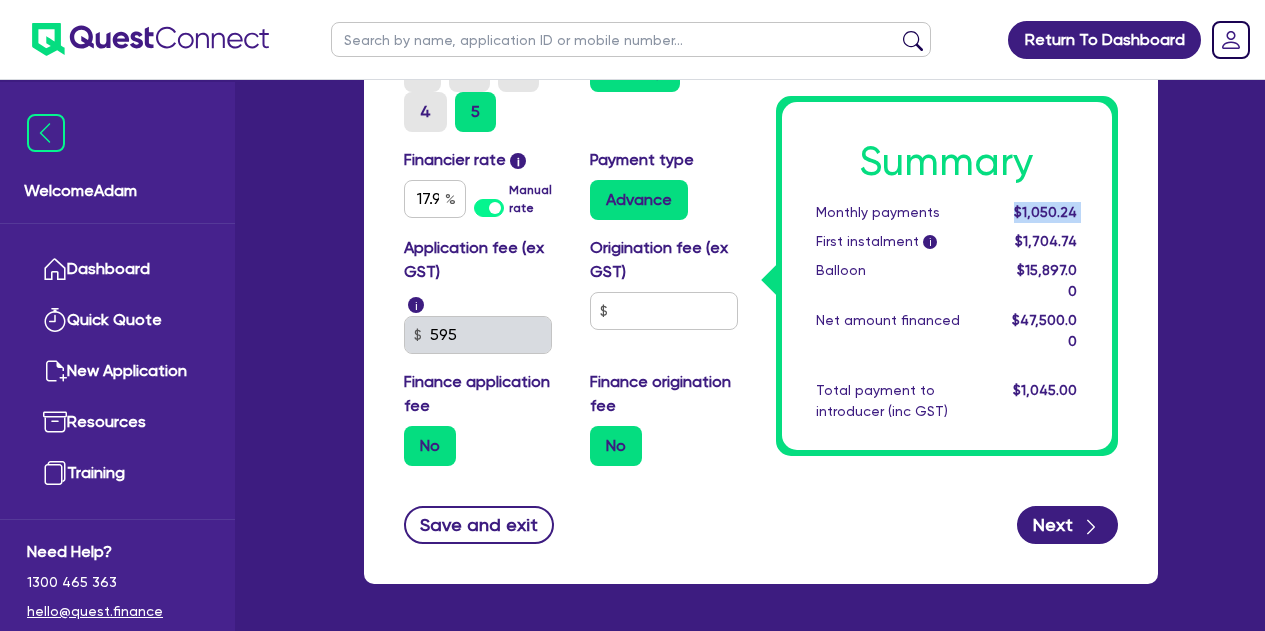 scroll, scrollTop: 1300, scrollLeft: 0, axis: vertical 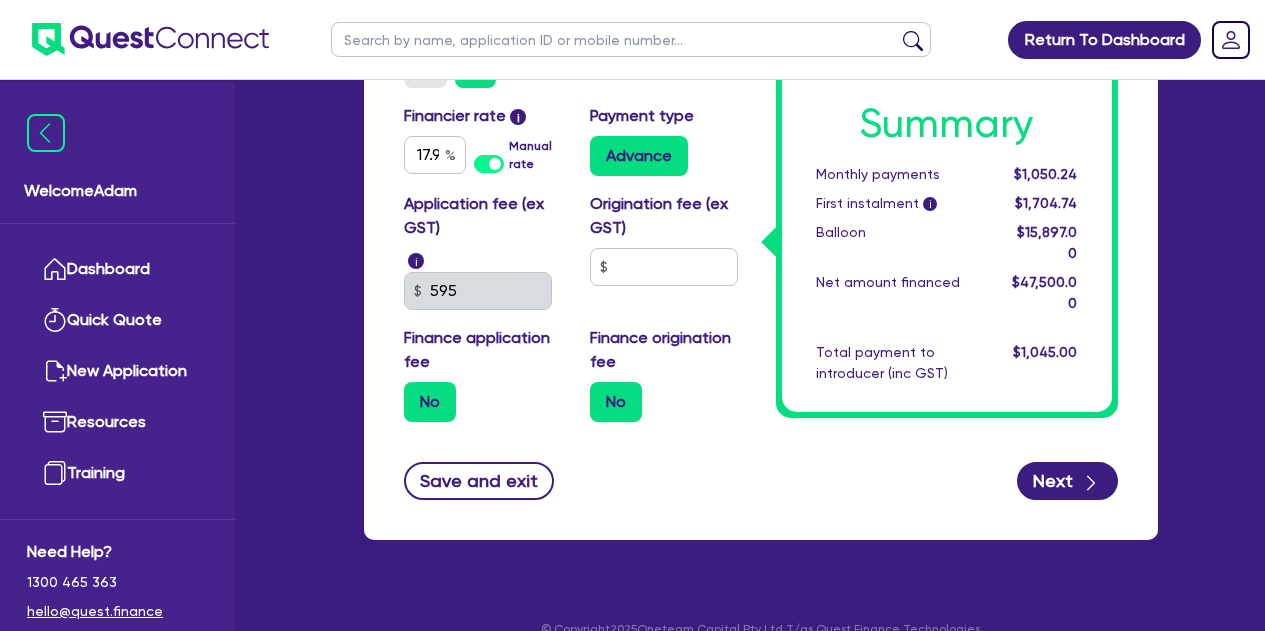 click on "No" at bounding box center (668, 402) 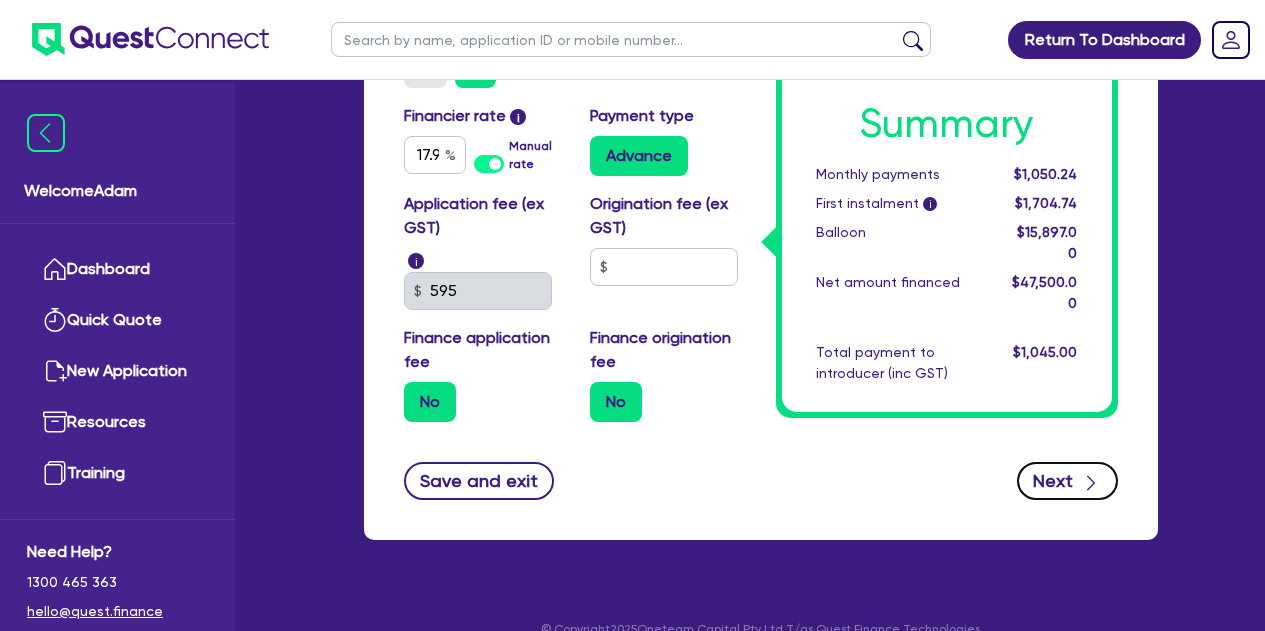 click 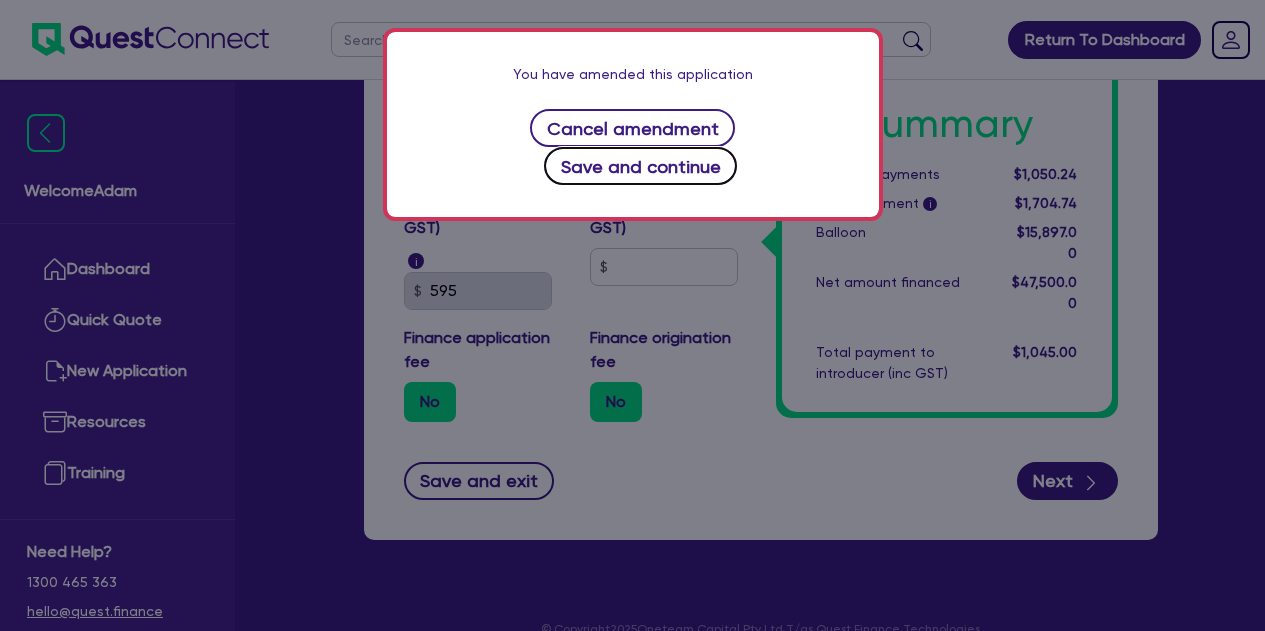 click on "Save and continue" at bounding box center (640, 166) 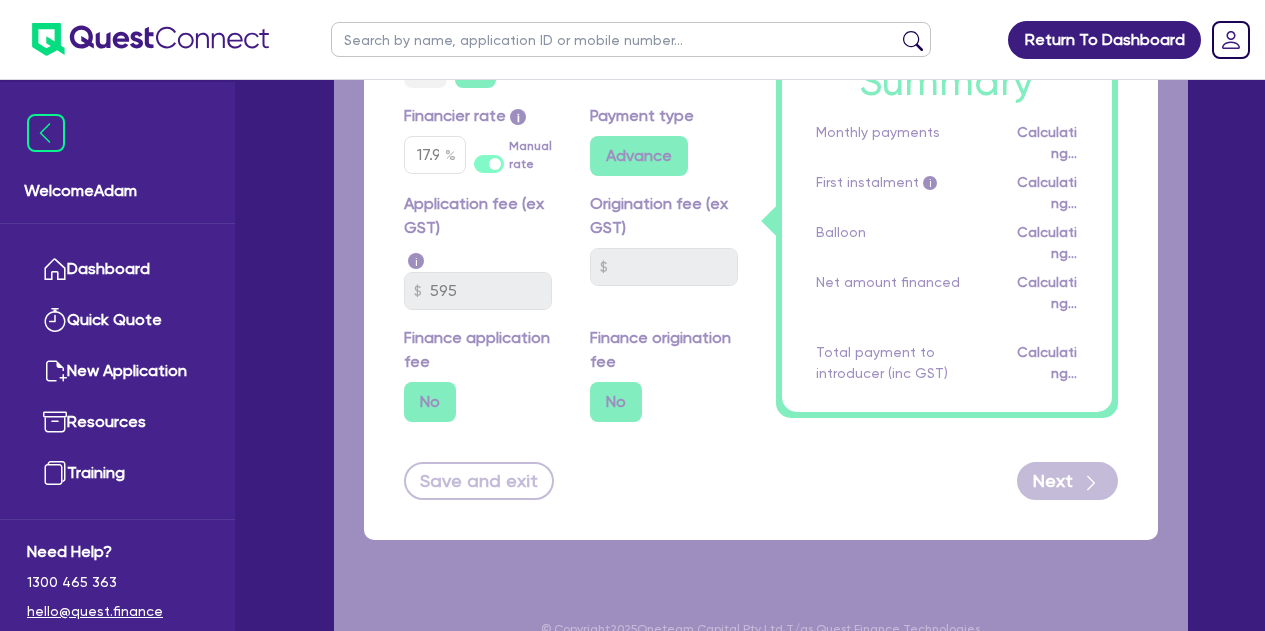 scroll, scrollTop: 0, scrollLeft: 0, axis: both 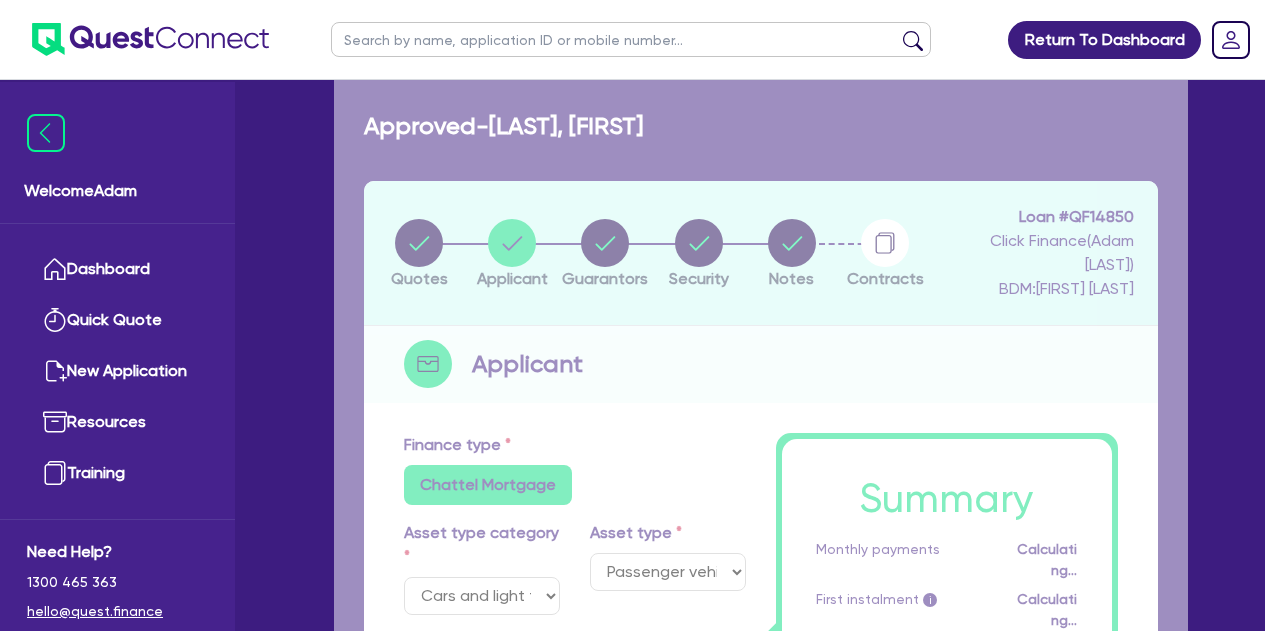 select on "SOLE_TRADER" 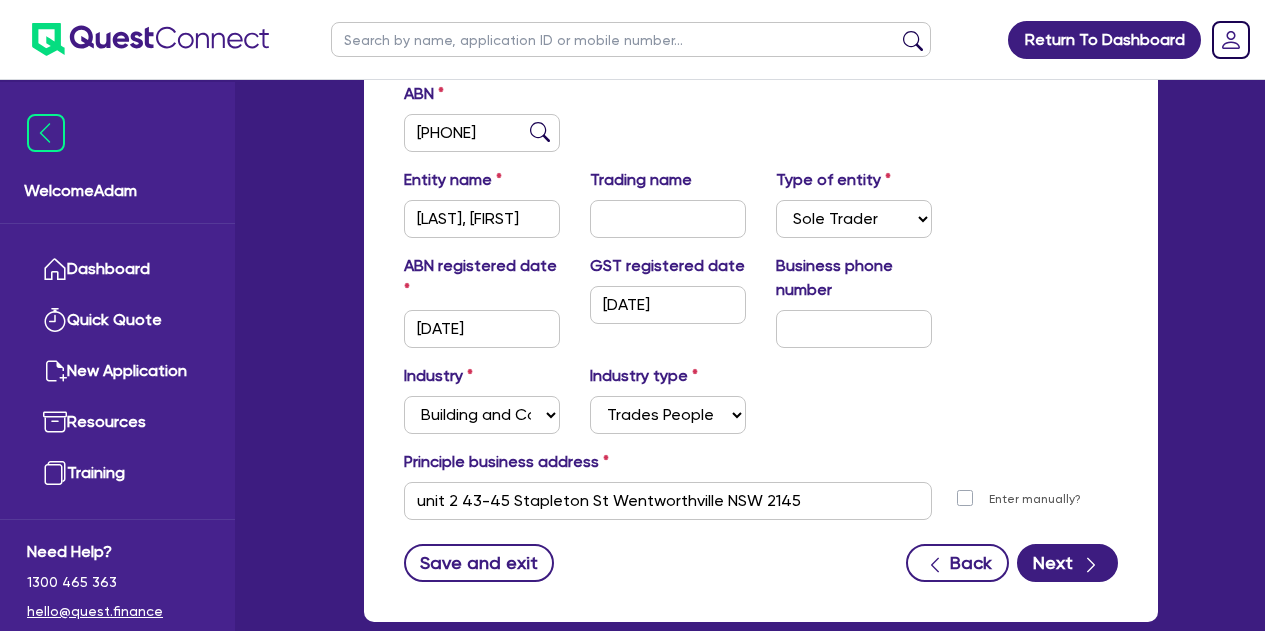 scroll, scrollTop: 400, scrollLeft: 0, axis: vertical 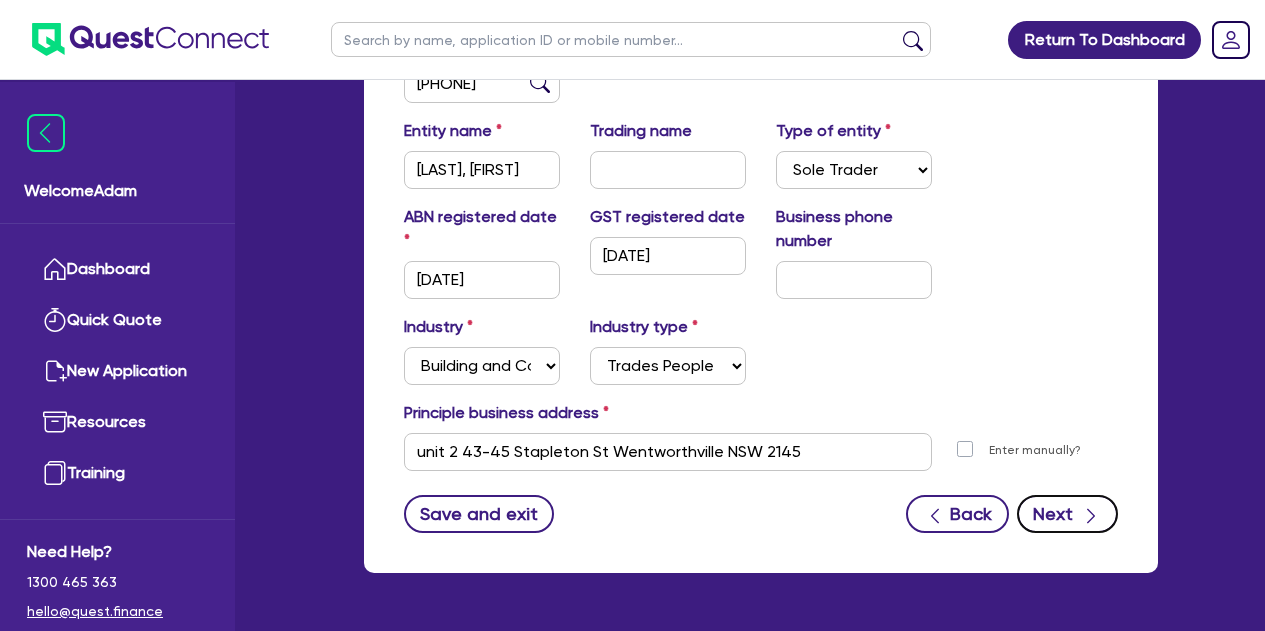 click on "Next" at bounding box center (1067, 514) 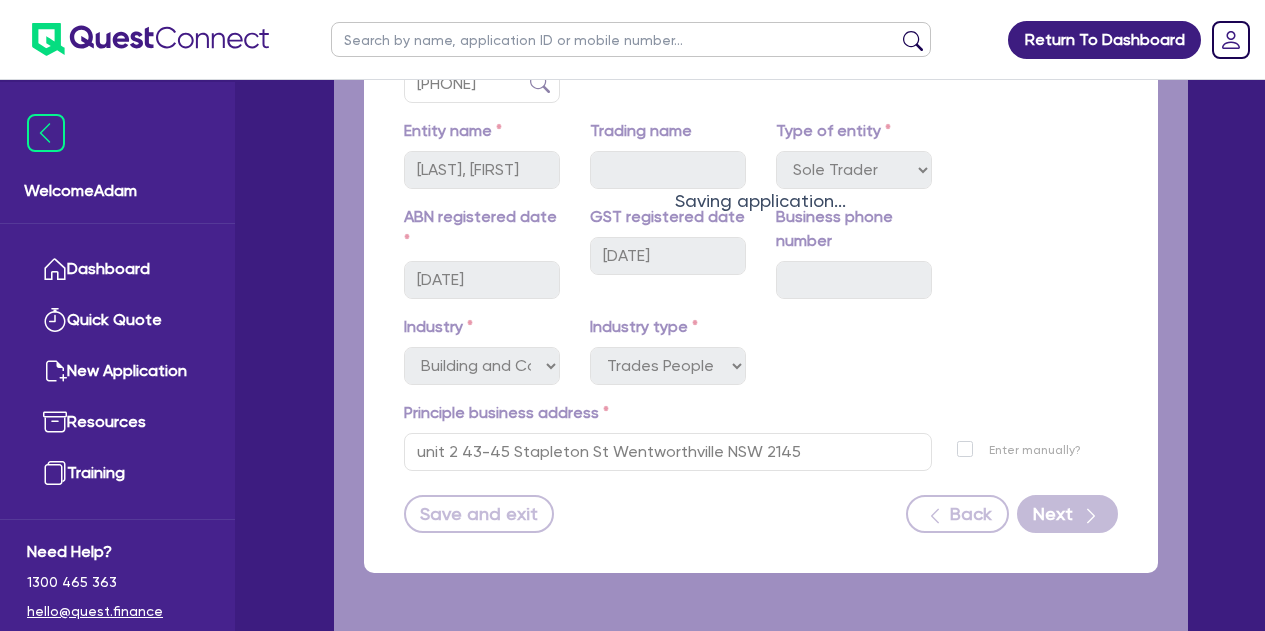 select on "MR" 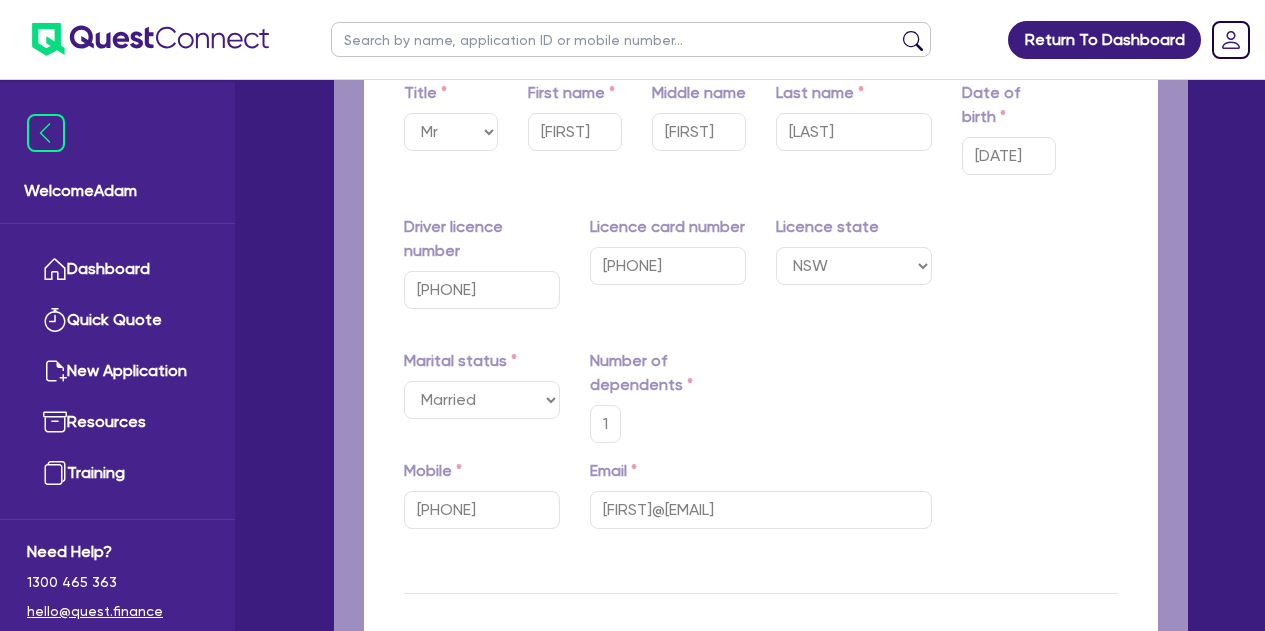 scroll, scrollTop: 0, scrollLeft: 0, axis: both 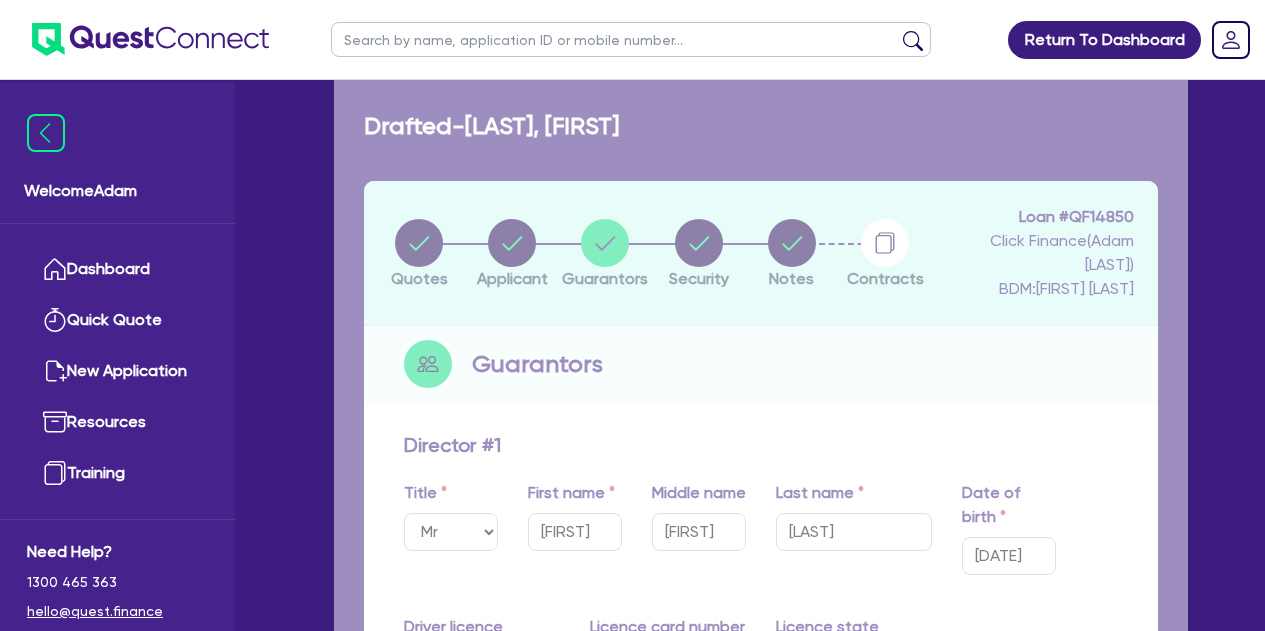 type on "1" 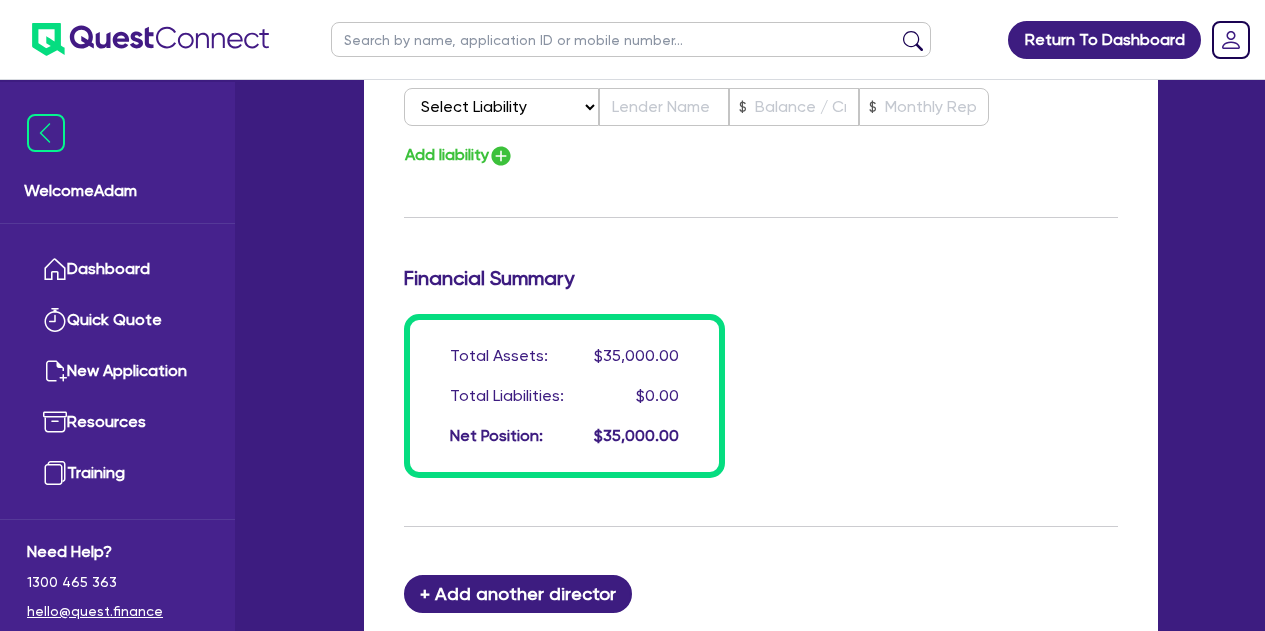 scroll, scrollTop: 1879, scrollLeft: 0, axis: vertical 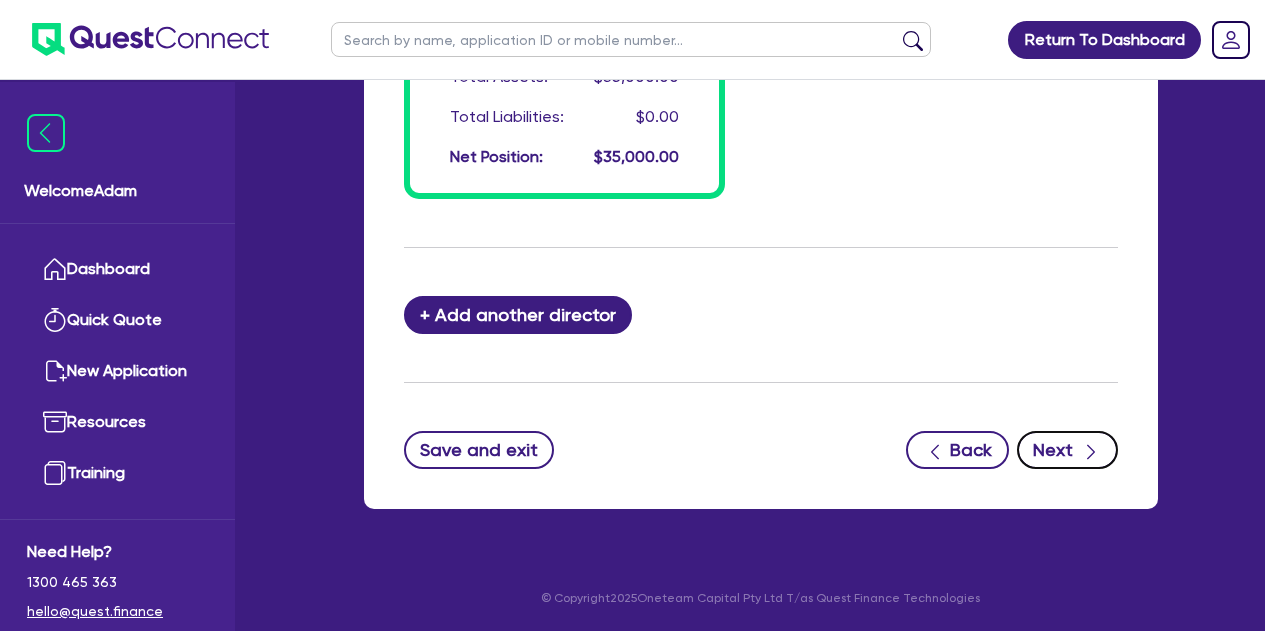 click on "Next" at bounding box center (1067, 450) 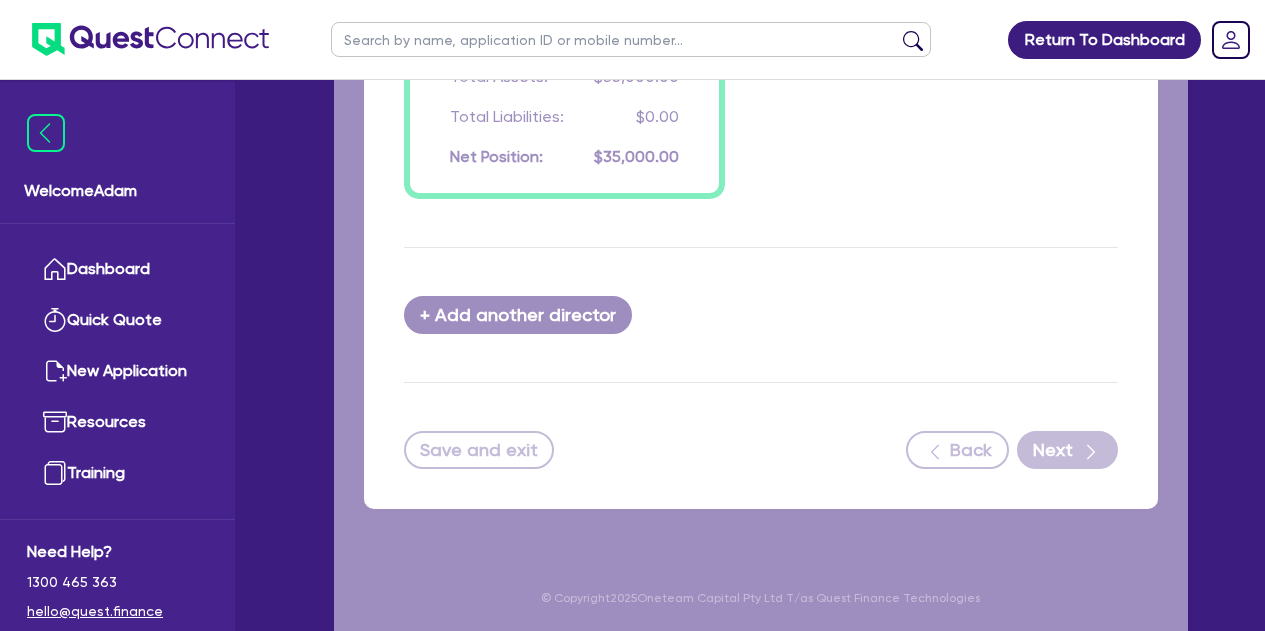 scroll, scrollTop: 0, scrollLeft: 0, axis: both 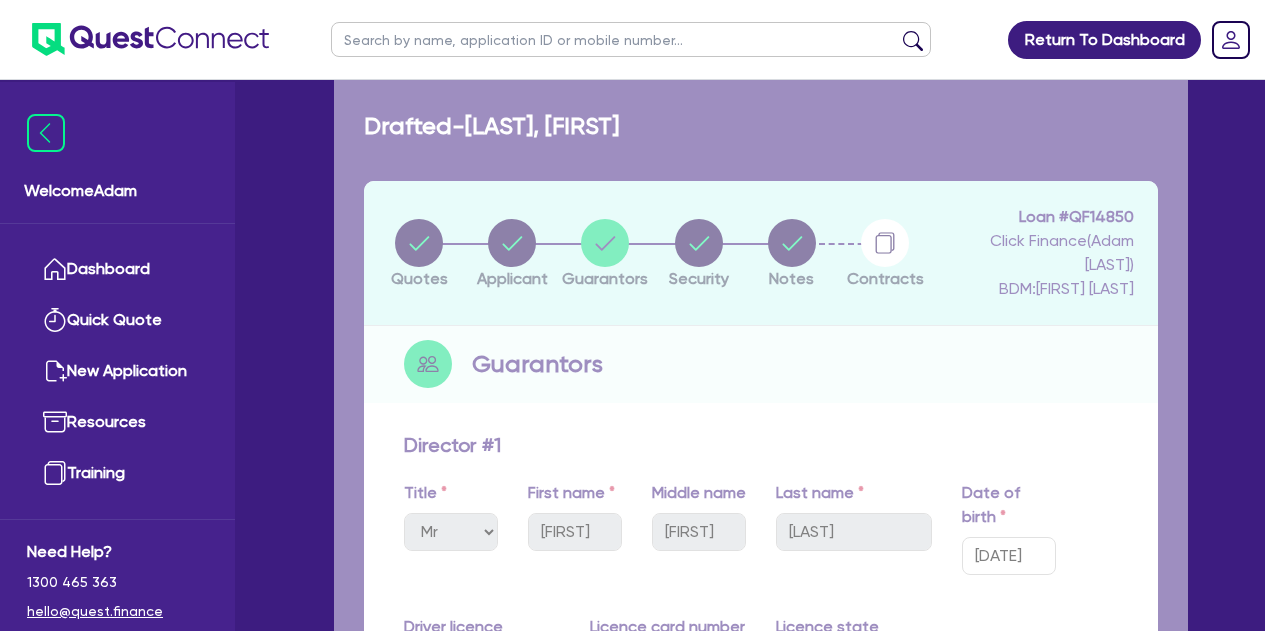 select on "CARS_AND_LIGHT_TRUCKS" 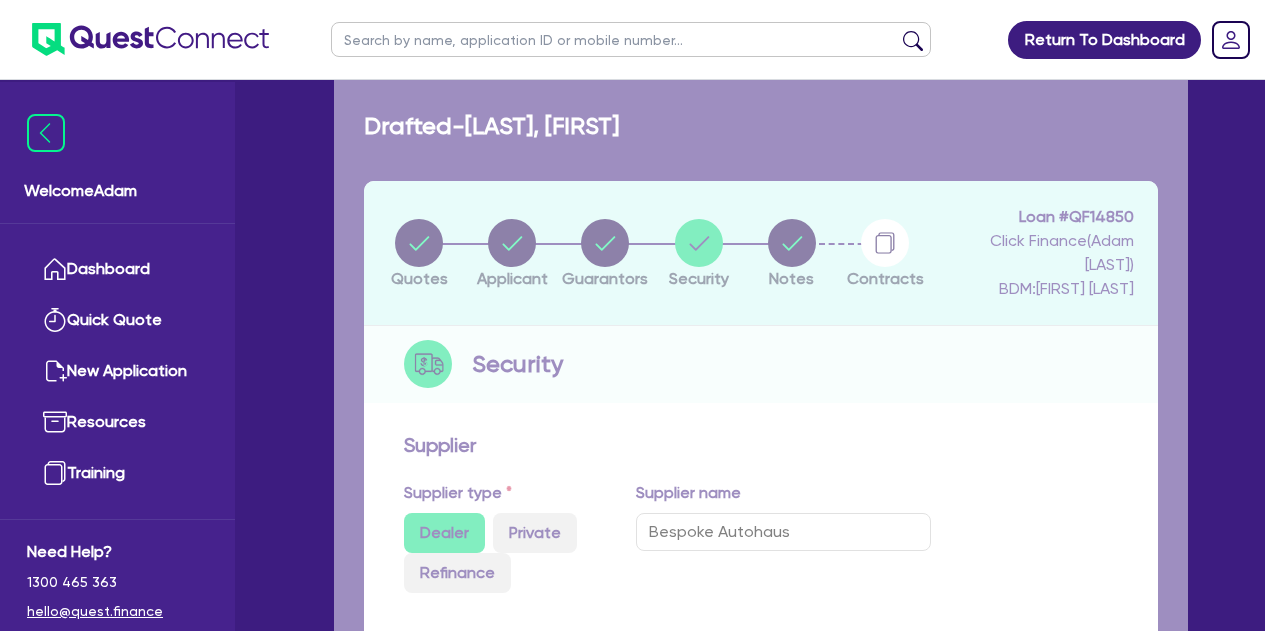 select on "PASSENGER_VEHICLES" 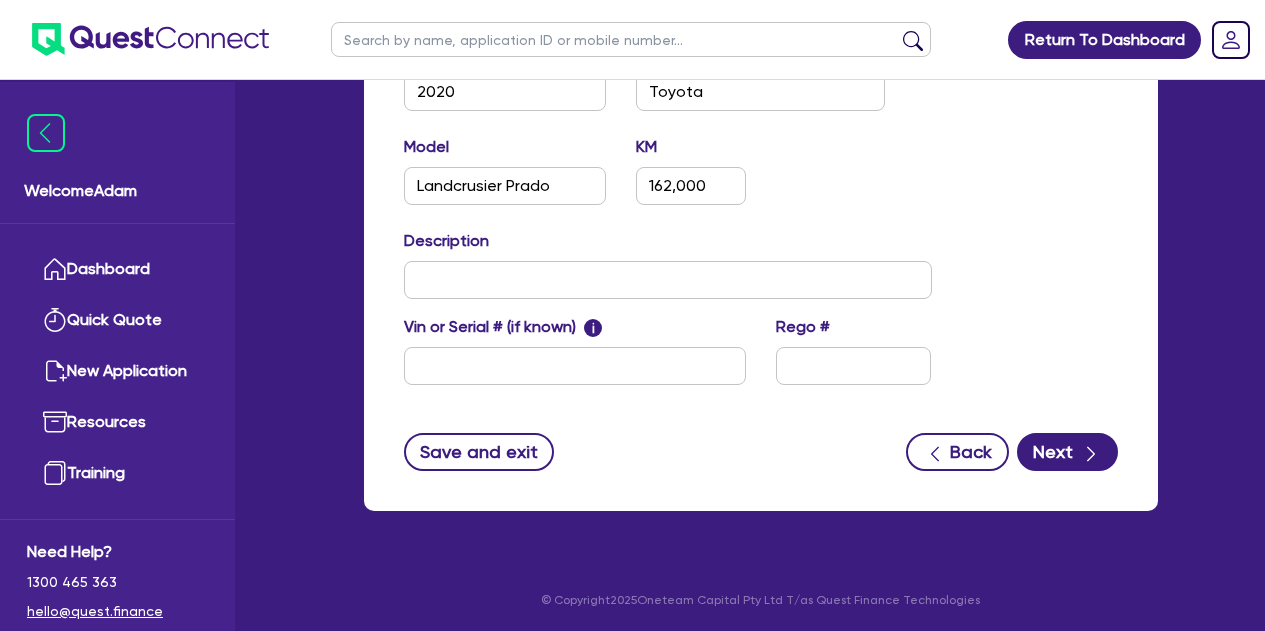 scroll, scrollTop: 958, scrollLeft: 0, axis: vertical 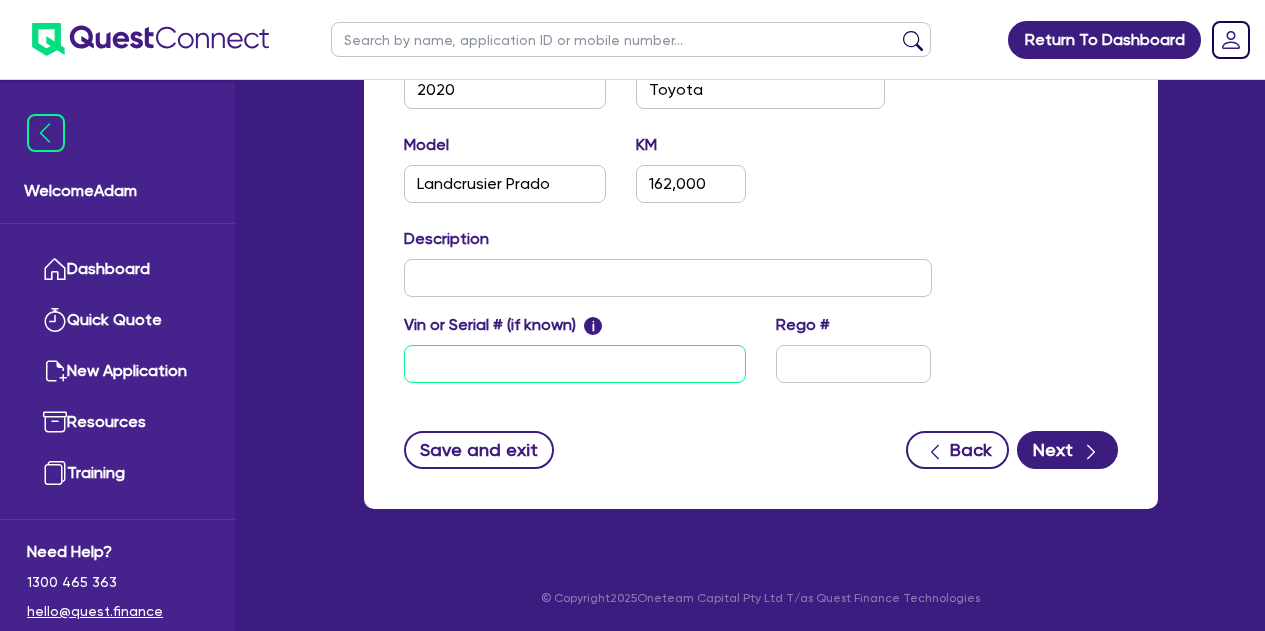 click at bounding box center (575, 364) 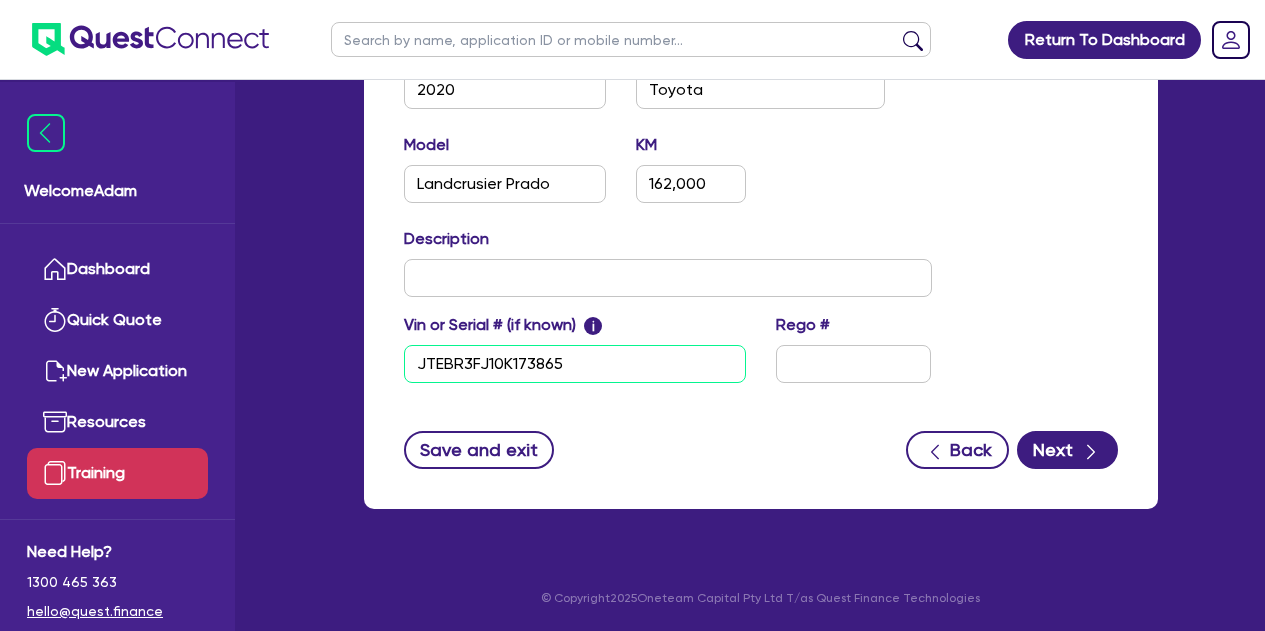 type on "JTEBR3FJ10K173865" 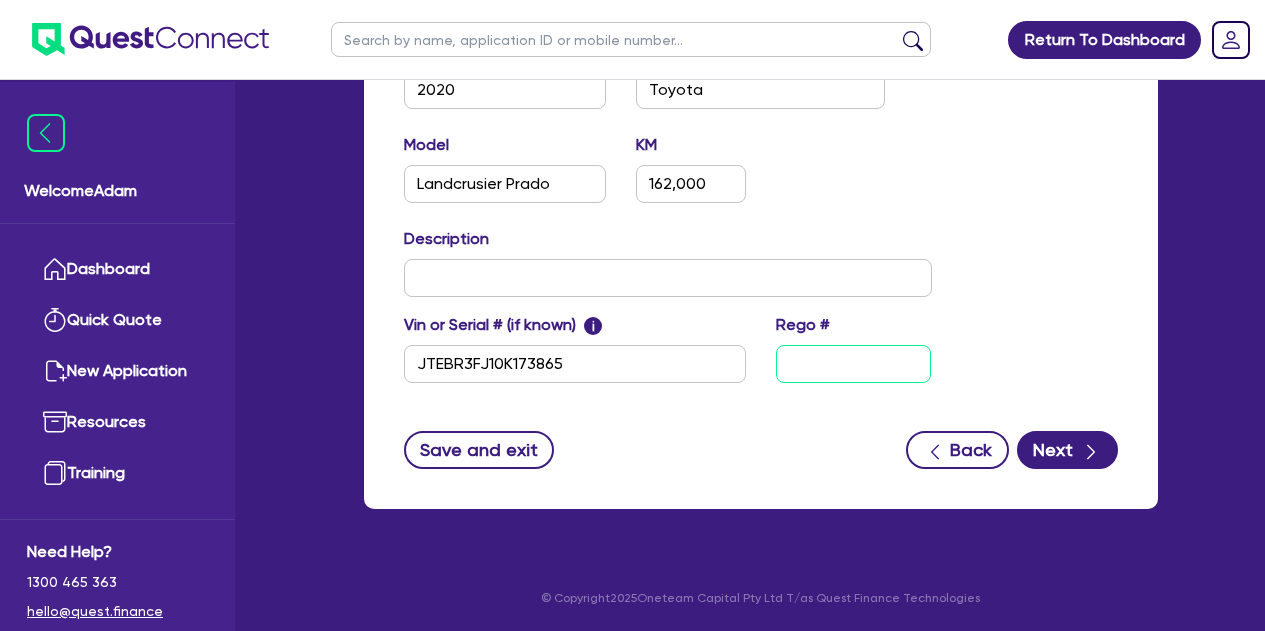 click at bounding box center (854, 364) 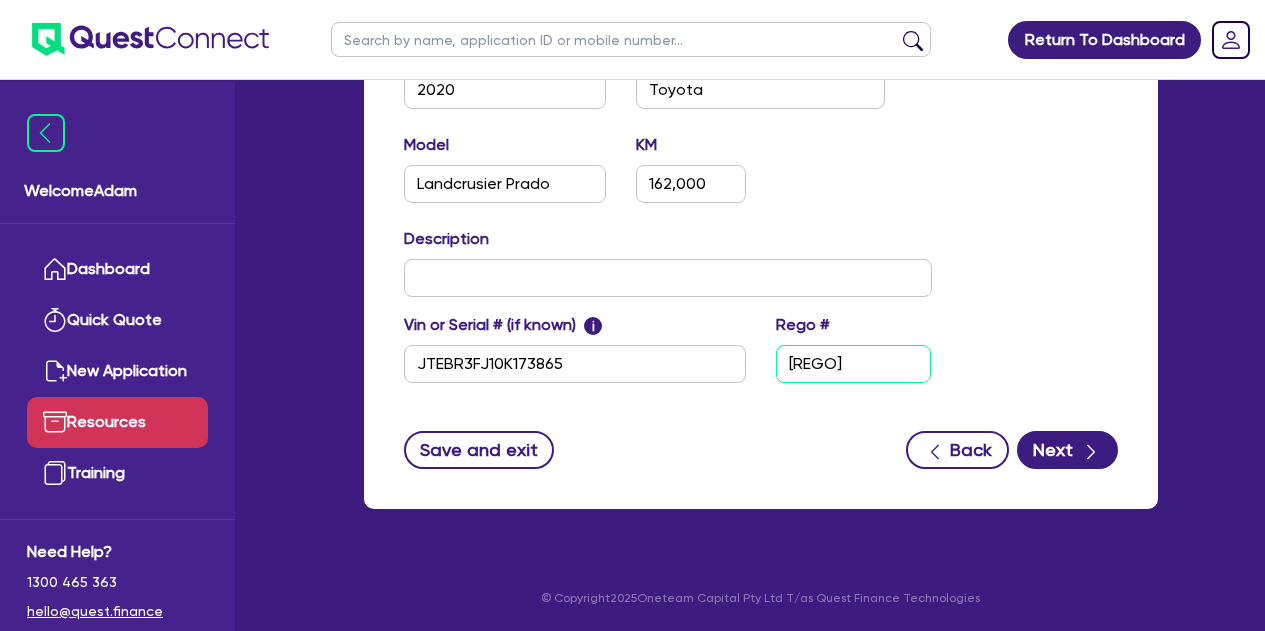 type on "[REGO]" 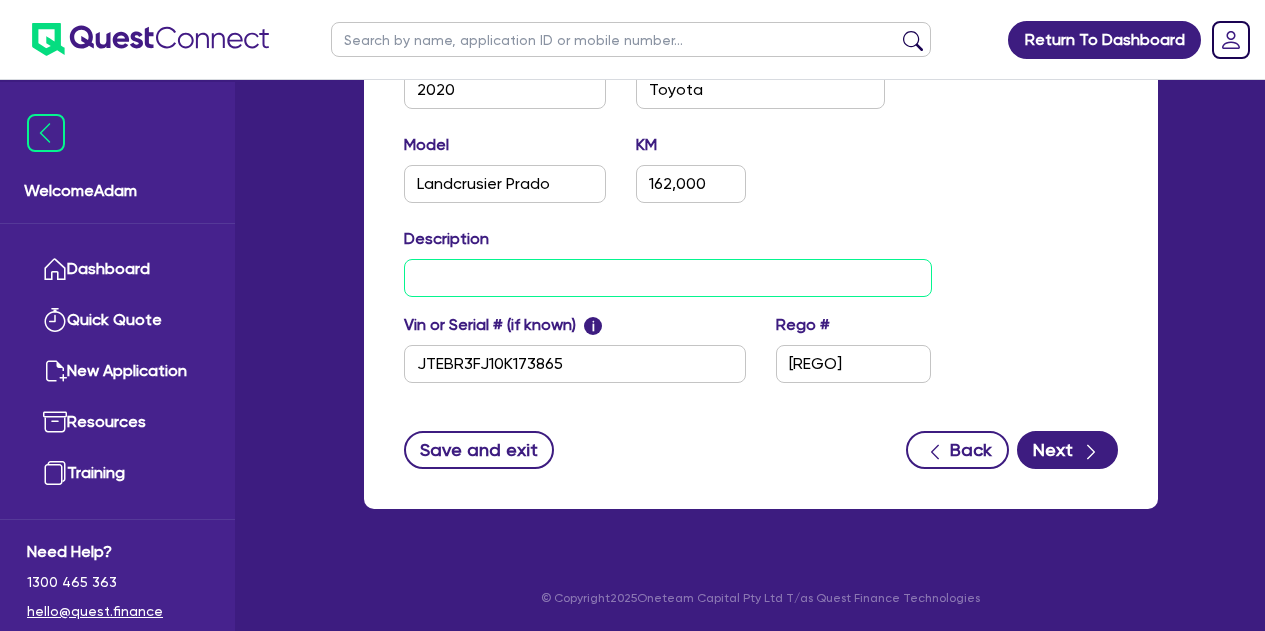 click at bounding box center [668, 278] 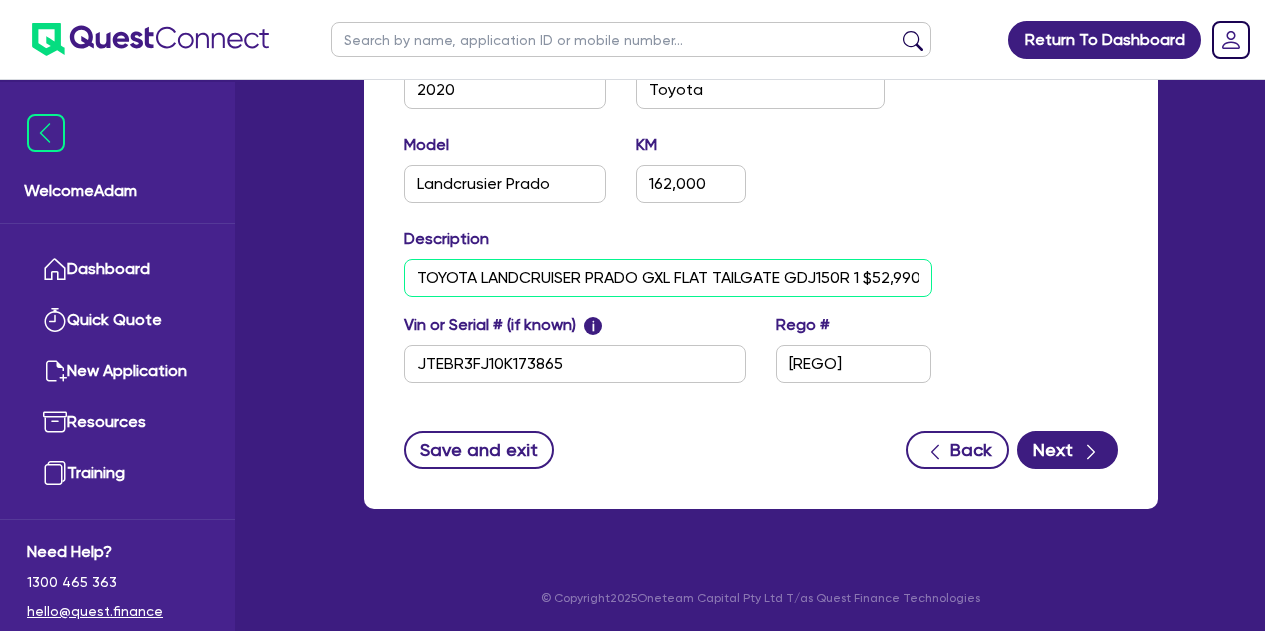 scroll, scrollTop: 0, scrollLeft: 265, axis: horizontal 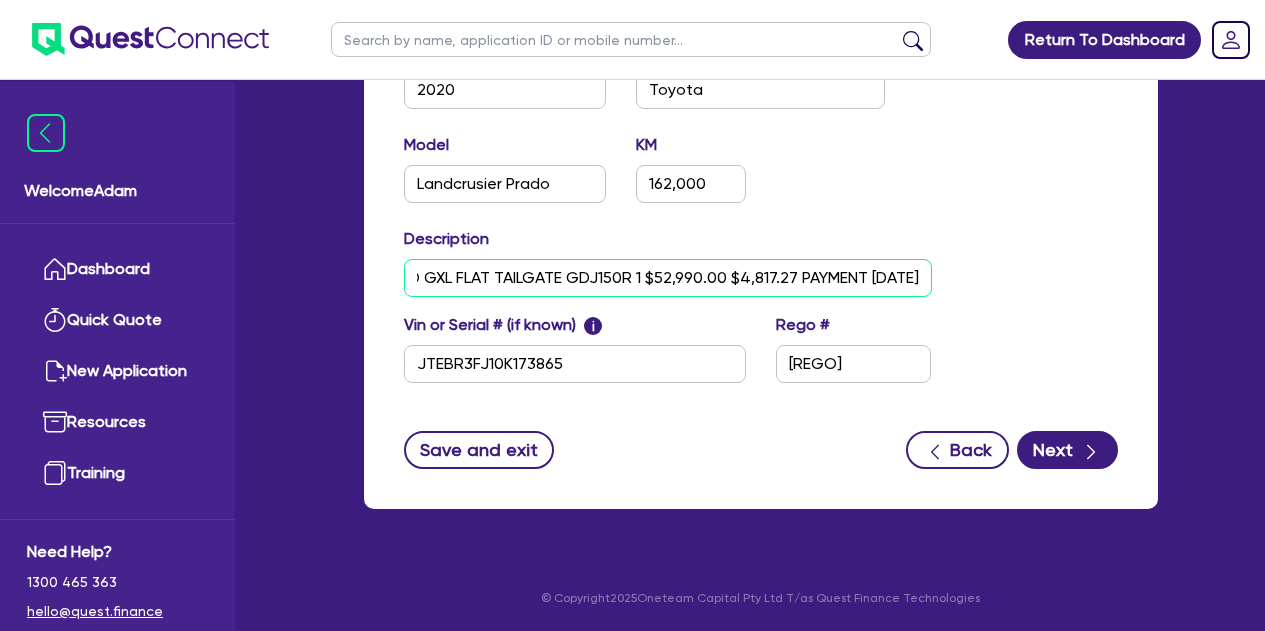 click on "TOYOTA LANDCRUISER PRADO GXL FLAT TAILGATE GDJ150R 1 $52,990.00 $4,817.27 PAYMENT [DATE]" at bounding box center [668, 278] 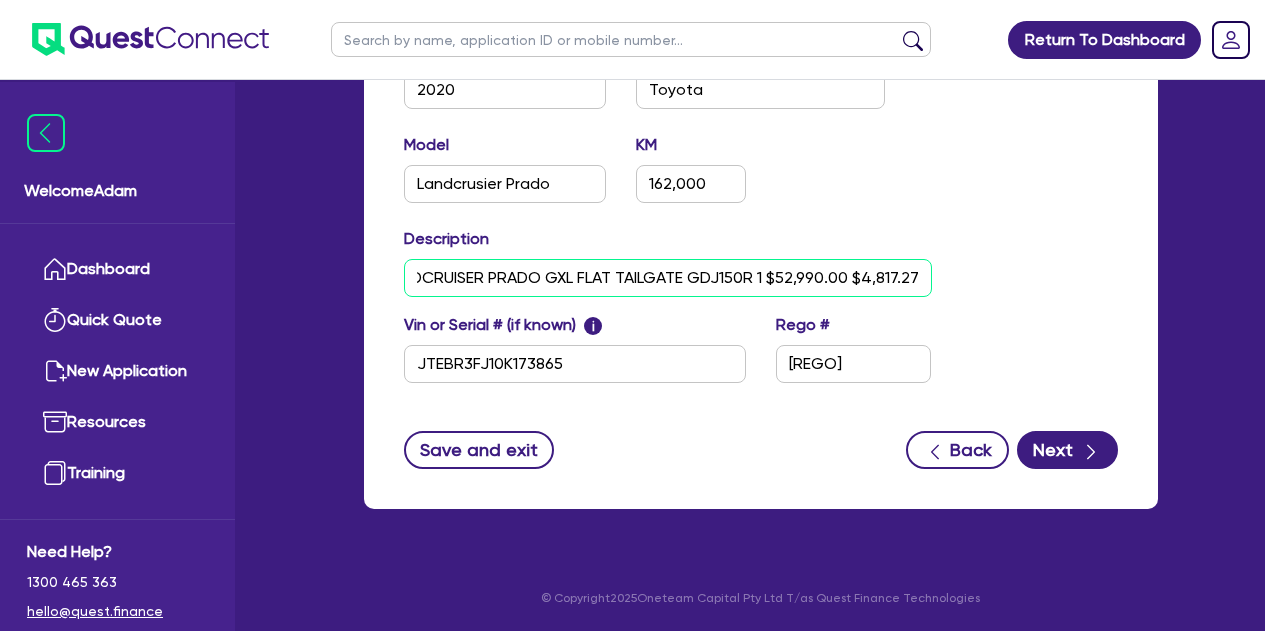 scroll, scrollTop: 0, scrollLeft: 95, axis: horizontal 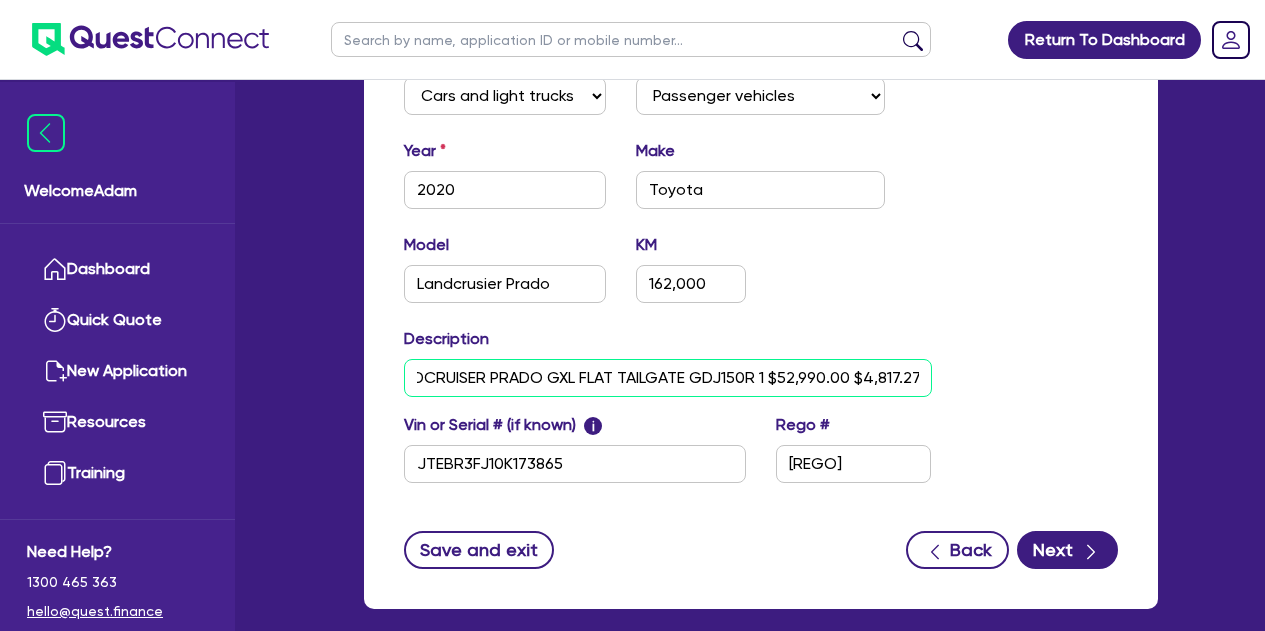 drag, startPoint x: 550, startPoint y: 376, endPoint x: 1024, endPoint y: 375, distance: 474.00107 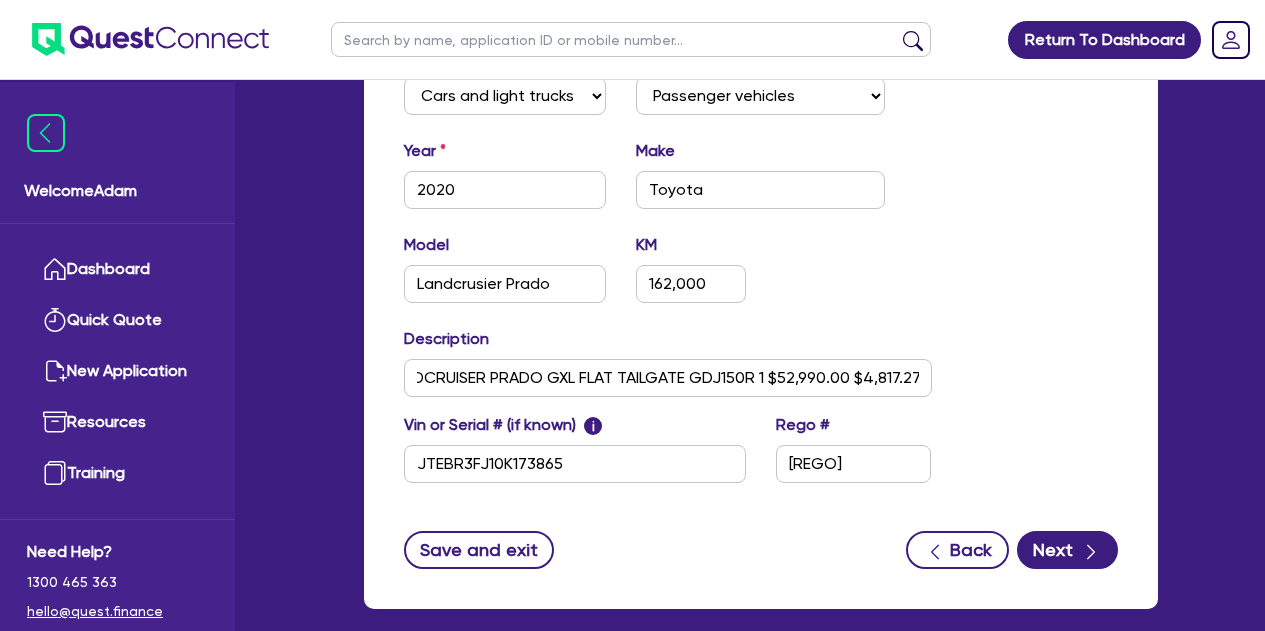 click on "Asset type category Select Cars and light trucks Primary assets Secondary assets Tertiary assets Asset type Select Passenger vehicles Vans and utes Light trucks up to 4.5 tonne Year 2020 Make Toyota Model Landcrusier Prado KM 162,000 Description TOYOTA LANDCRUISER PRADO GXL FLAT TAILGATE GDJ150R 1 $52,990.00 $4,817.27 Retail value Vin or Serial # (if known) i JTEBR3FJ10K173865 Rego # YKL24A" at bounding box center [761, 276] 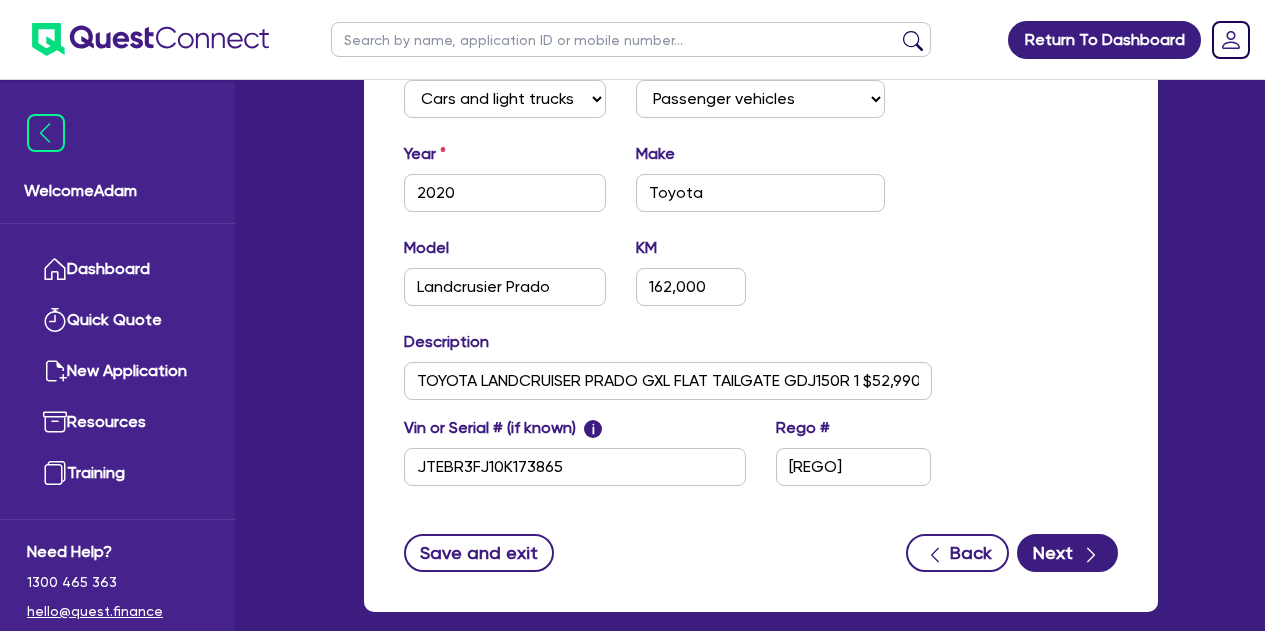 scroll, scrollTop: 858, scrollLeft: 0, axis: vertical 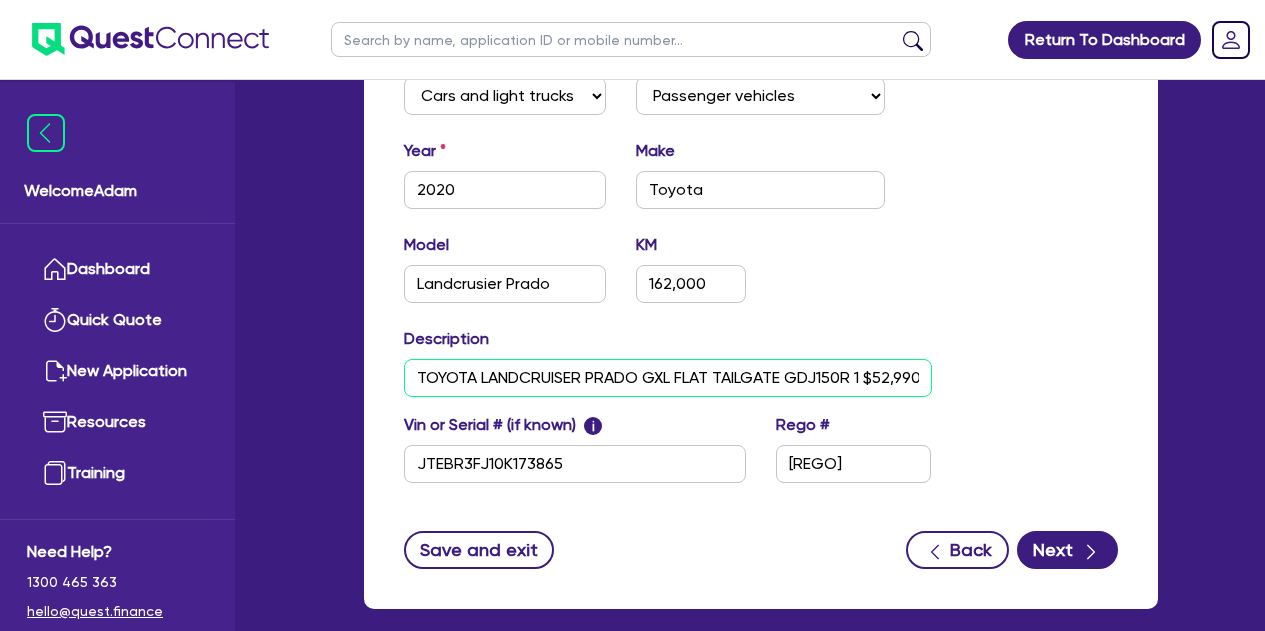 click on "TOYOTA LANDCRUISER PRADO GXL FLAT TAILGATE GDJ150R 1 $52,990.00 $4,817.27" at bounding box center (668, 378) 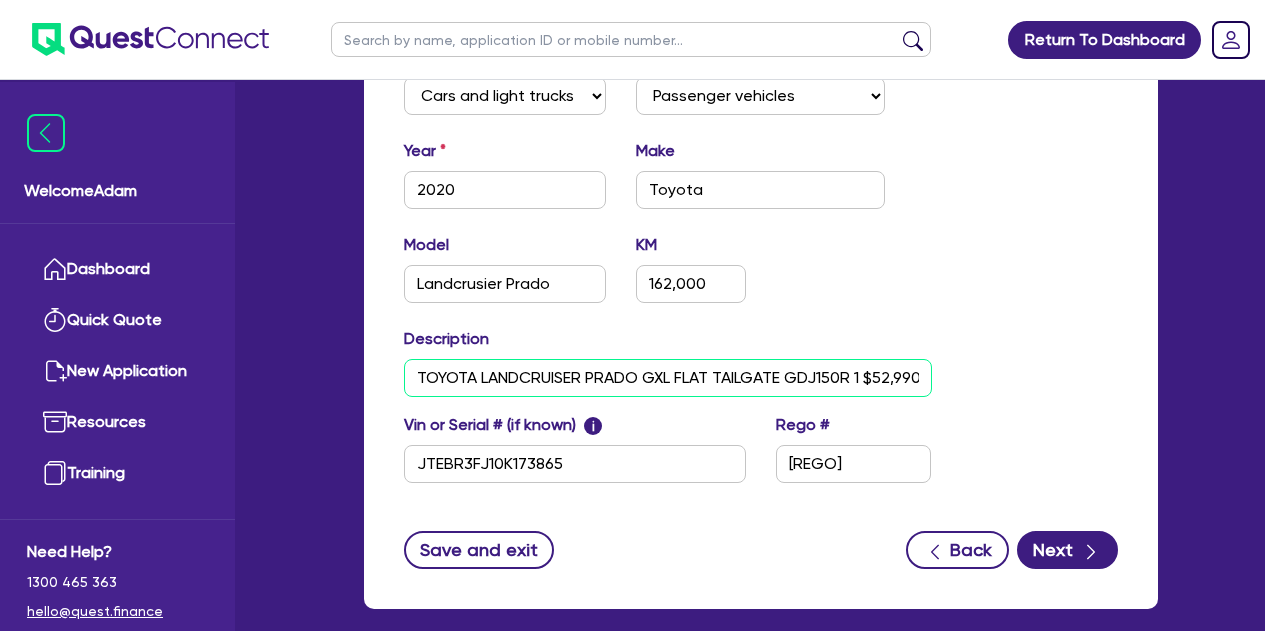 scroll, scrollTop: 0, scrollLeft: 95, axis: horizontal 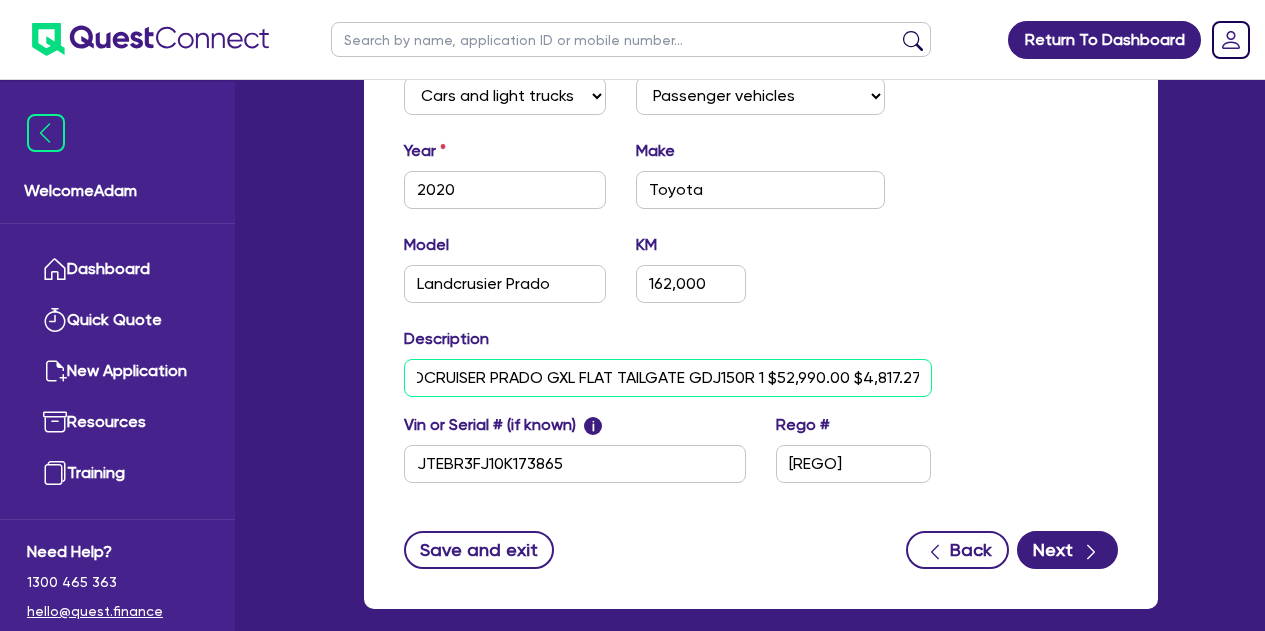 drag, startPoint x: 677, startPoint y: 375, endPoint x: 1197, endPoint y: 381, distance: 520.0346 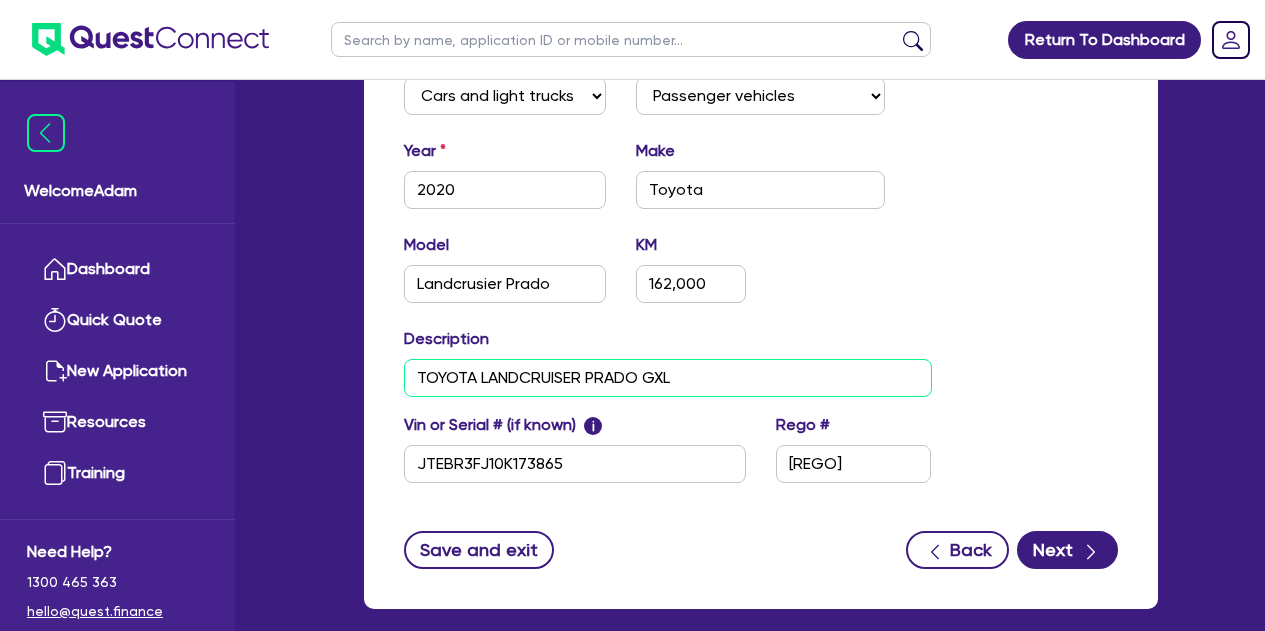 scroll, scrollTop: 0, scrollLeft: 0, axis: both 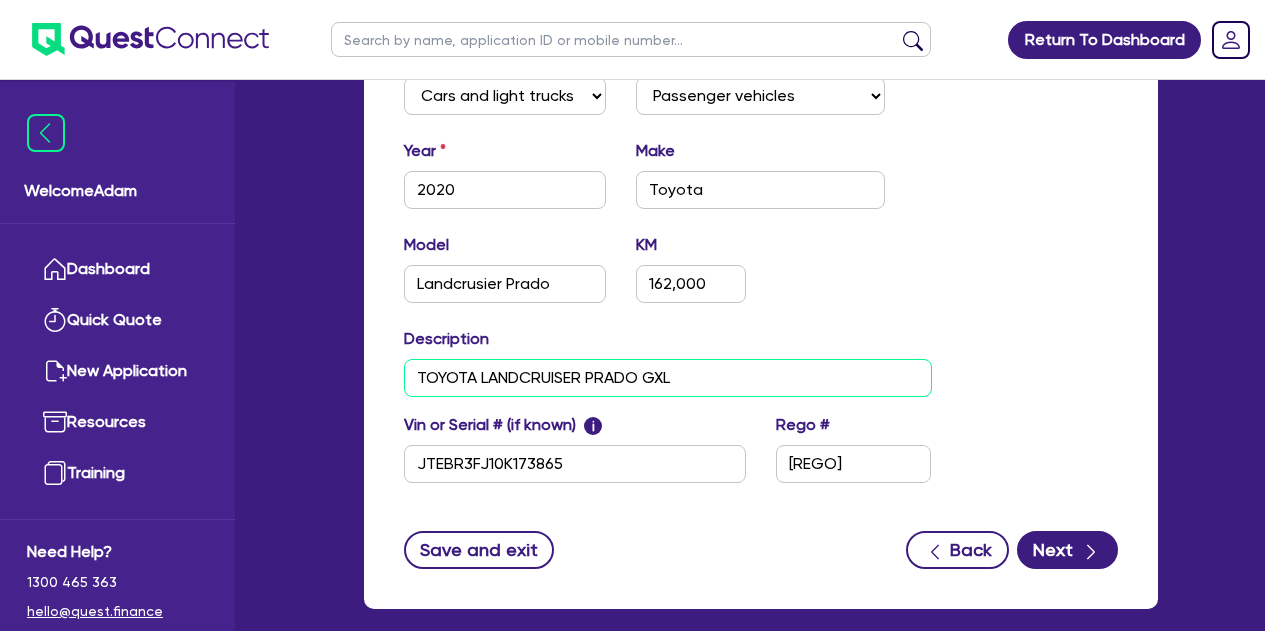 type on "TOYOTA LANDCRUISER PRADO GXL" 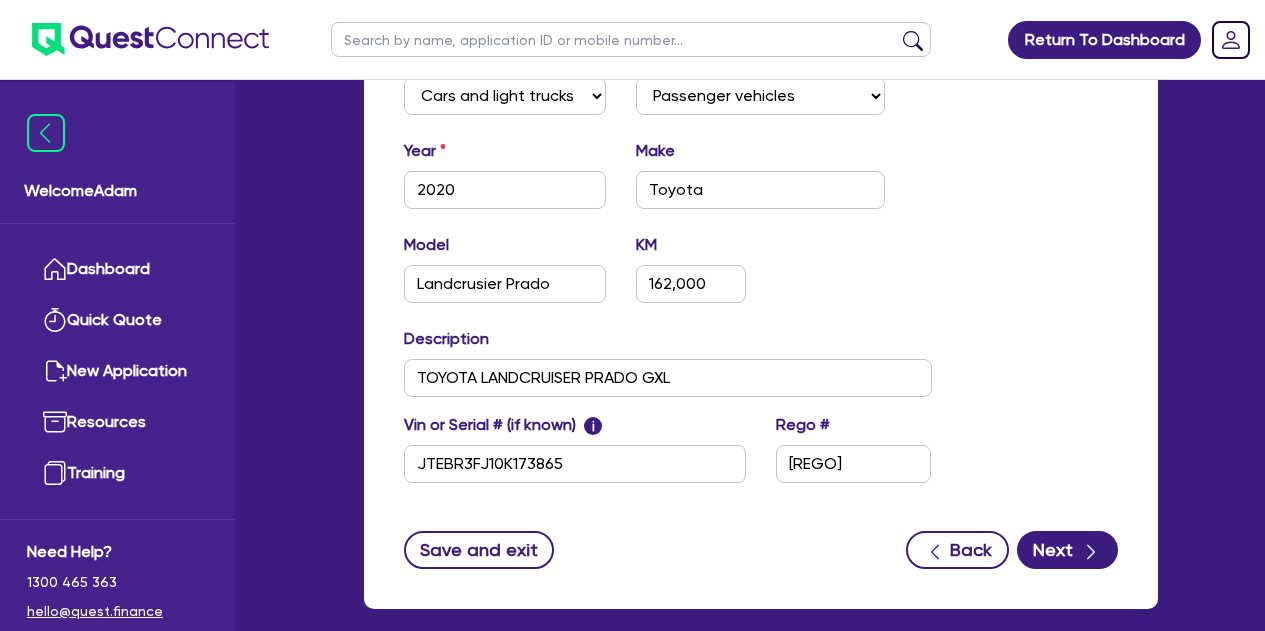 click on "Asset type category Select Cars and light trucks Primary assets Secondary assets Tertiary assets Asset type Select Passenger vehicles Vans and utes Light trucks up to 4.5 tonne Year 2020 Make Toyota Model Landcrusier Prado KM 162,000 Description TOYOTA LANDCRUISER PRADO GXL Retail value Vin or Serial # (if known) i JTEBR3FJ10K173865 Rego # YKL24A" at bounding box center [761, 276] 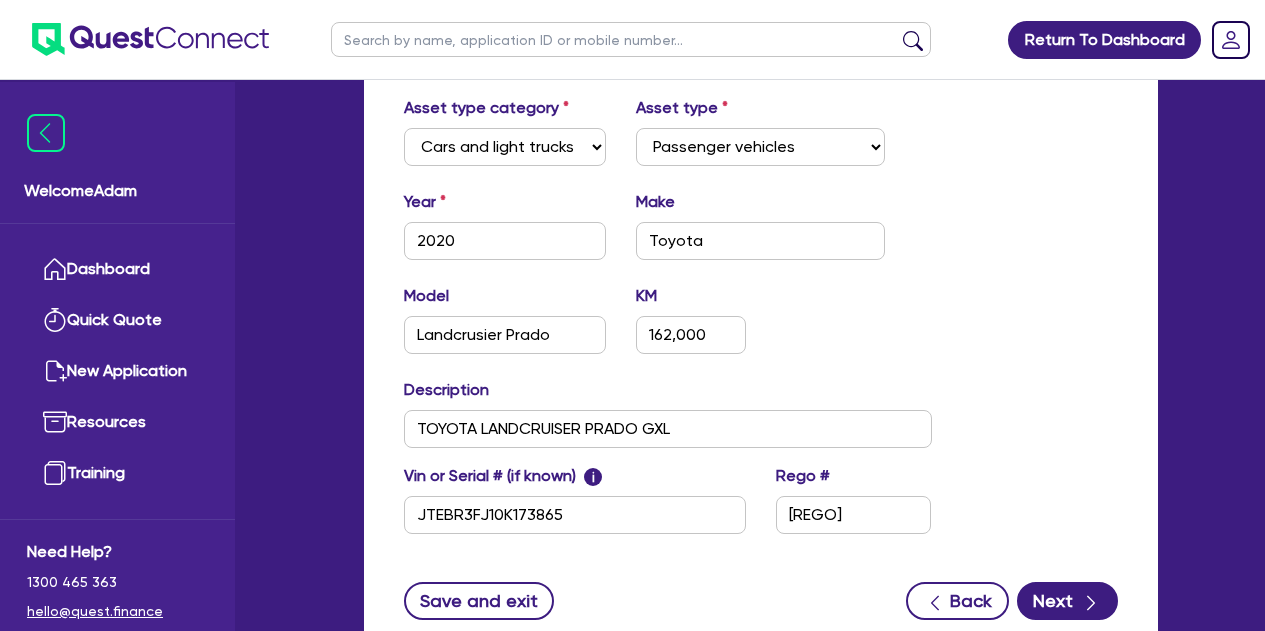 scroll, scrollTop: 758, scrollLeft: 0, axis: vertical 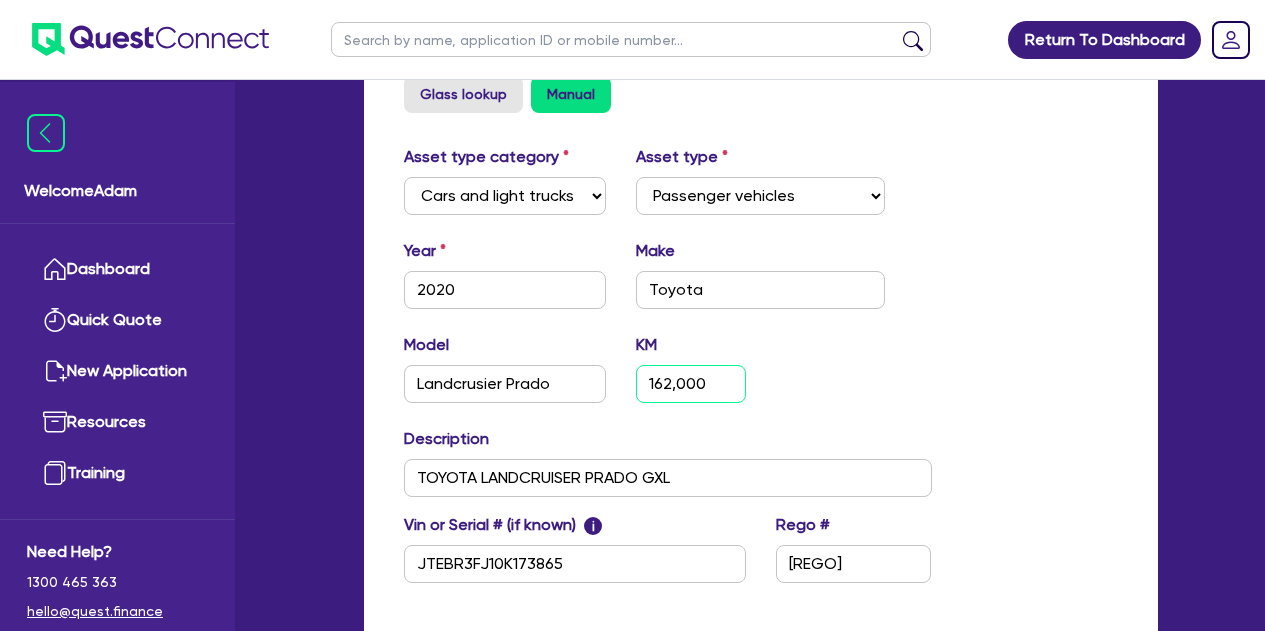 click on "162,000" at bounding box center (691, 384) 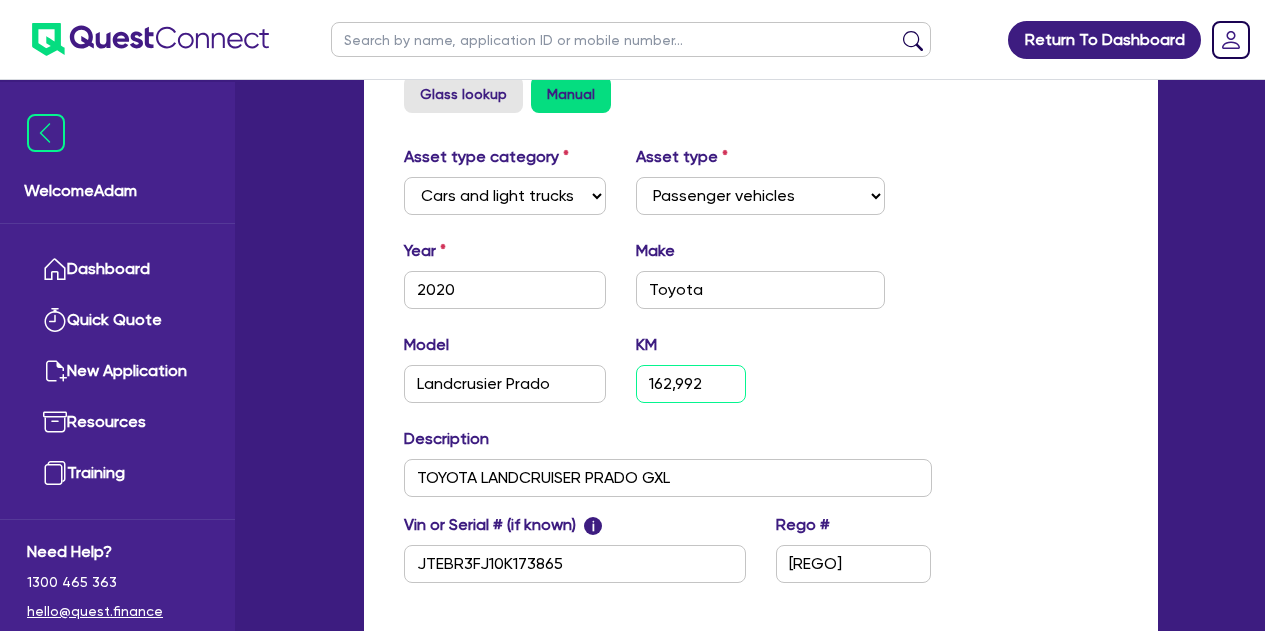 type on "162,992" 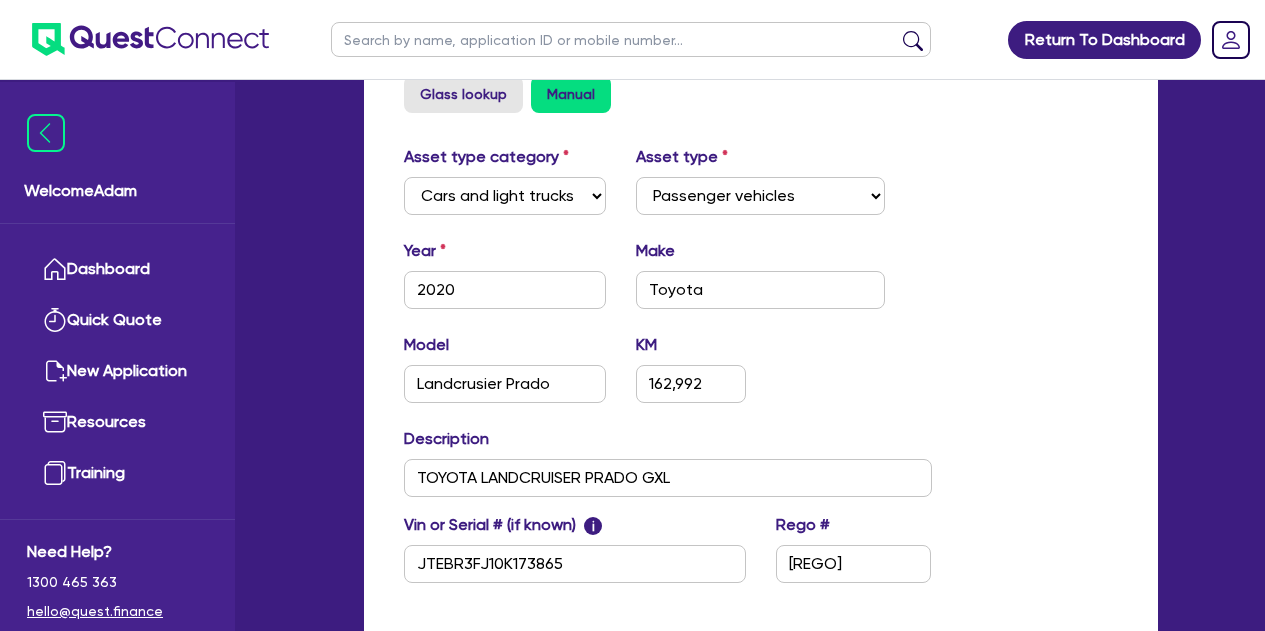 click on "Model Landcrusier Prado KM 162,992" at bounding box center [668, 376] 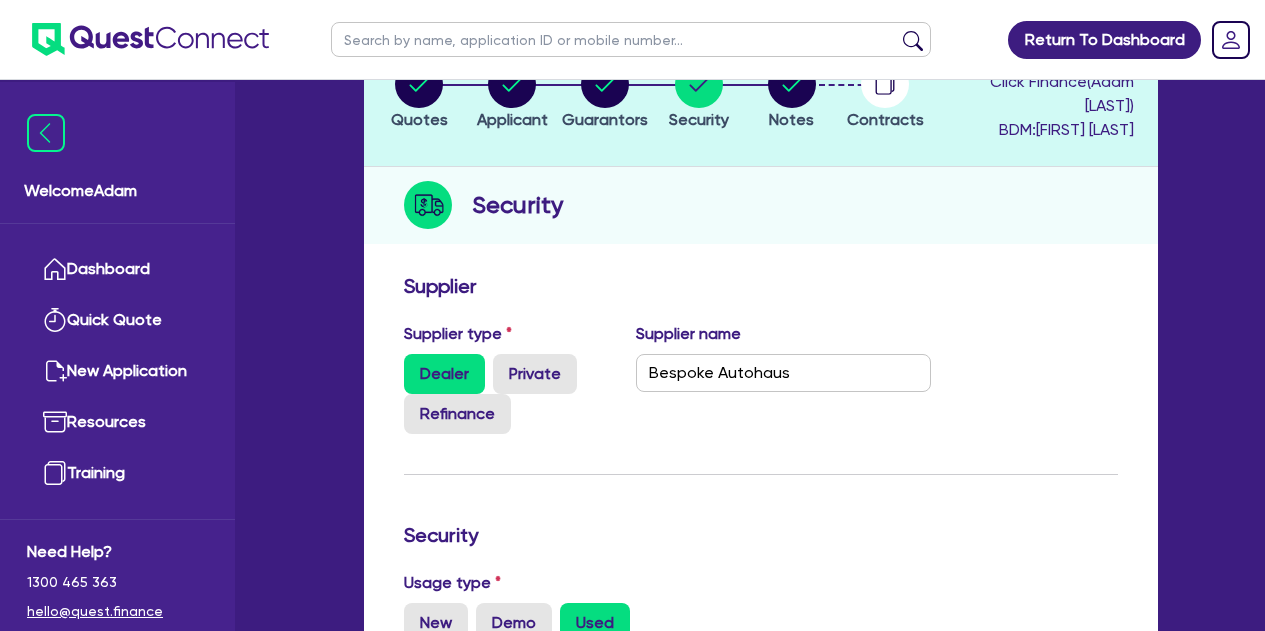 scroll, scrollTop: 158, scrollLeft: 0, axis: vertical 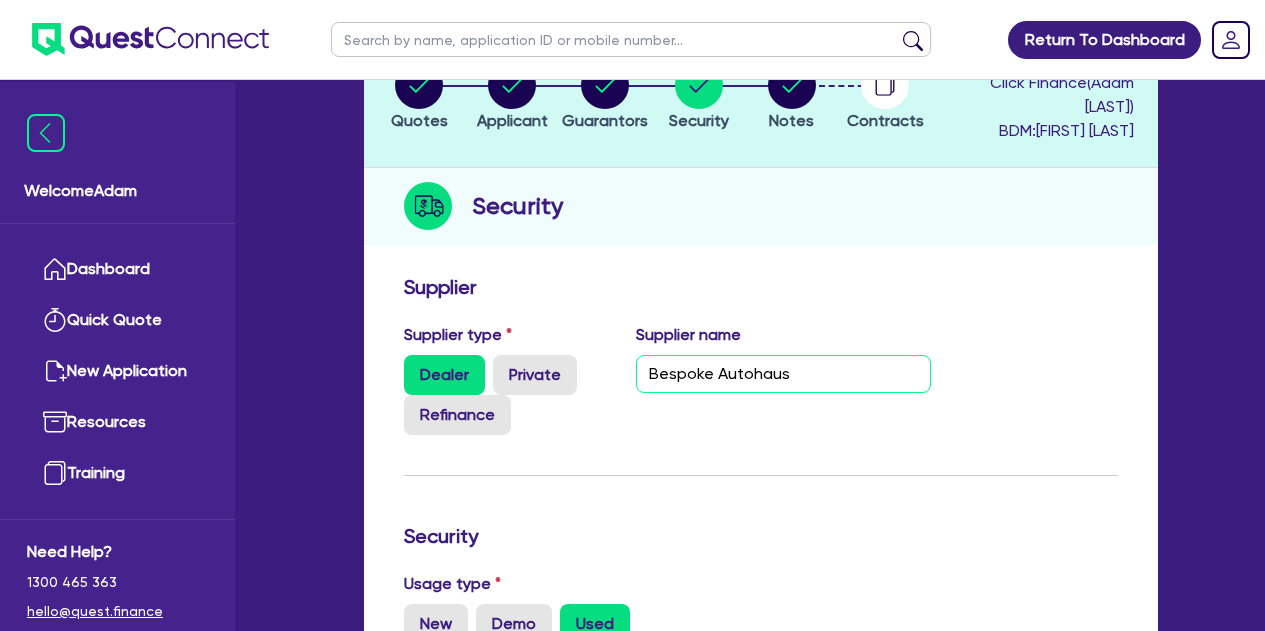 click on "Bespoke Autohaus" at bounding box center (783, 374) 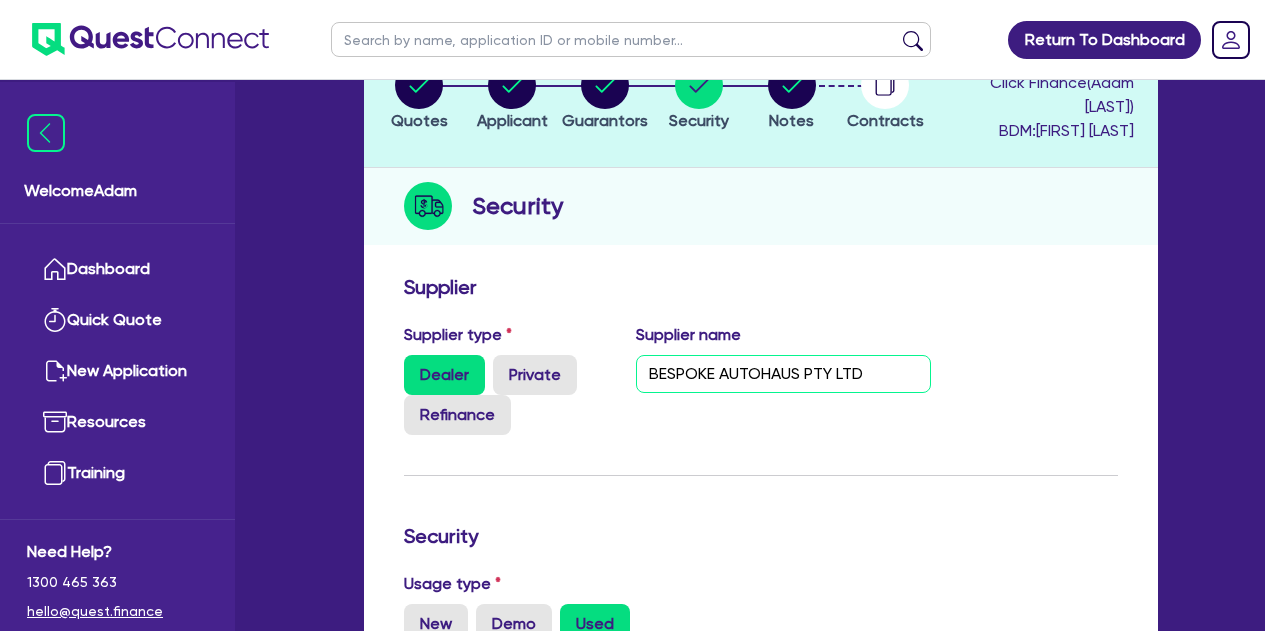 type on "BESPOKE AUTOHAUS PTY LTD" 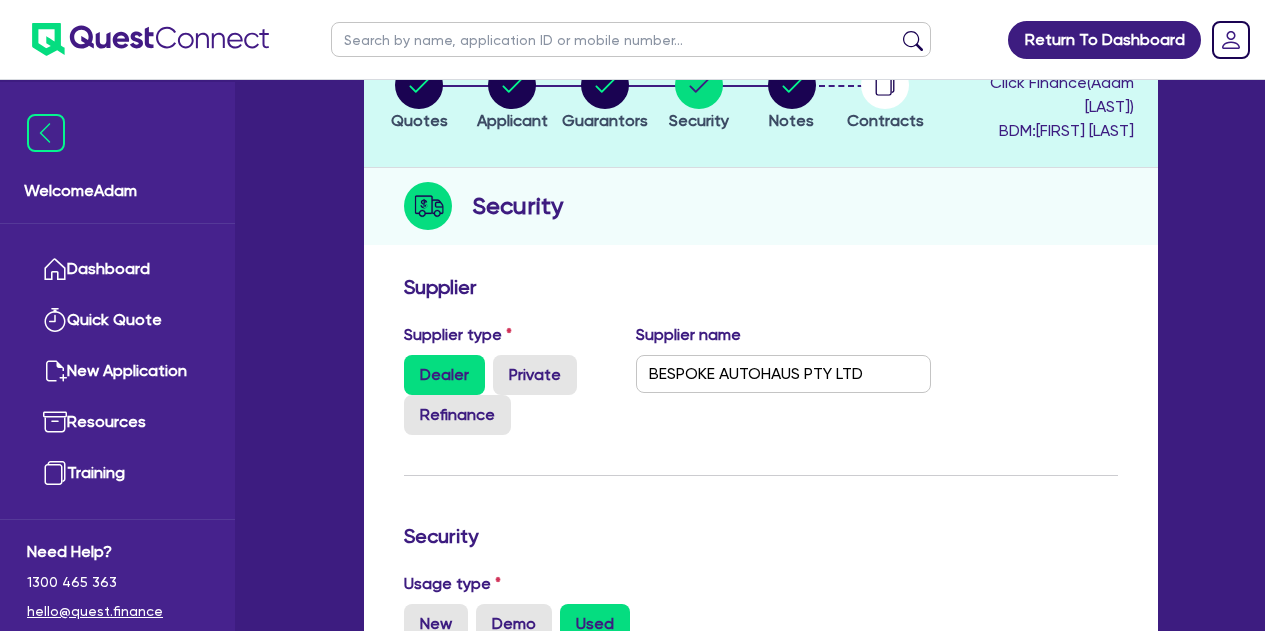click on "Supplier type Dealer Private Refinance Supplier name BESPOKE AUTOHAUS PTY LTD" at bounding box center [761, 387] 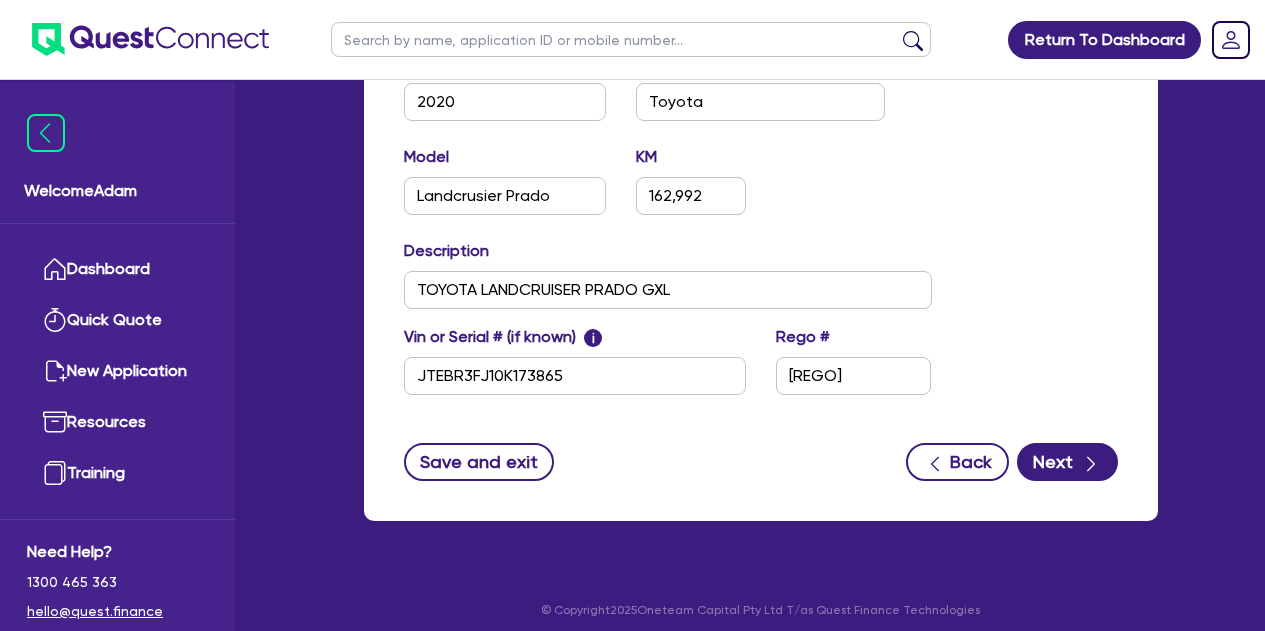 scroll, scrollTop: 958, scrollLeft: 0, axis: vertical 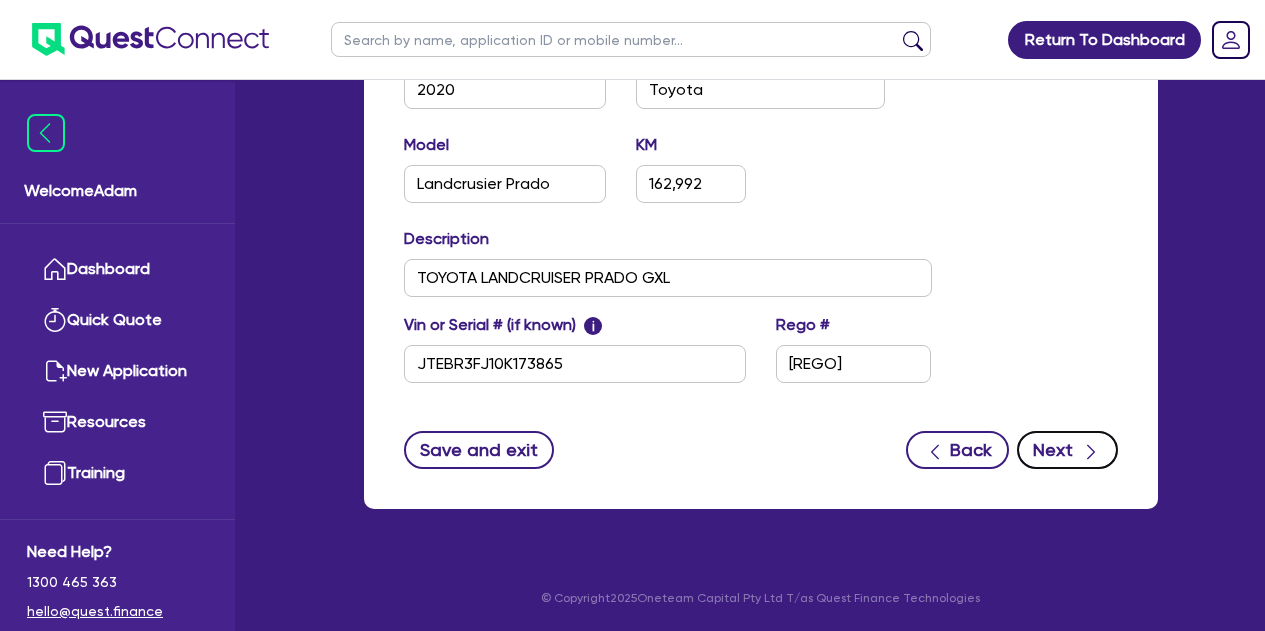 click on "Next" at bounding box center (1067, 450) 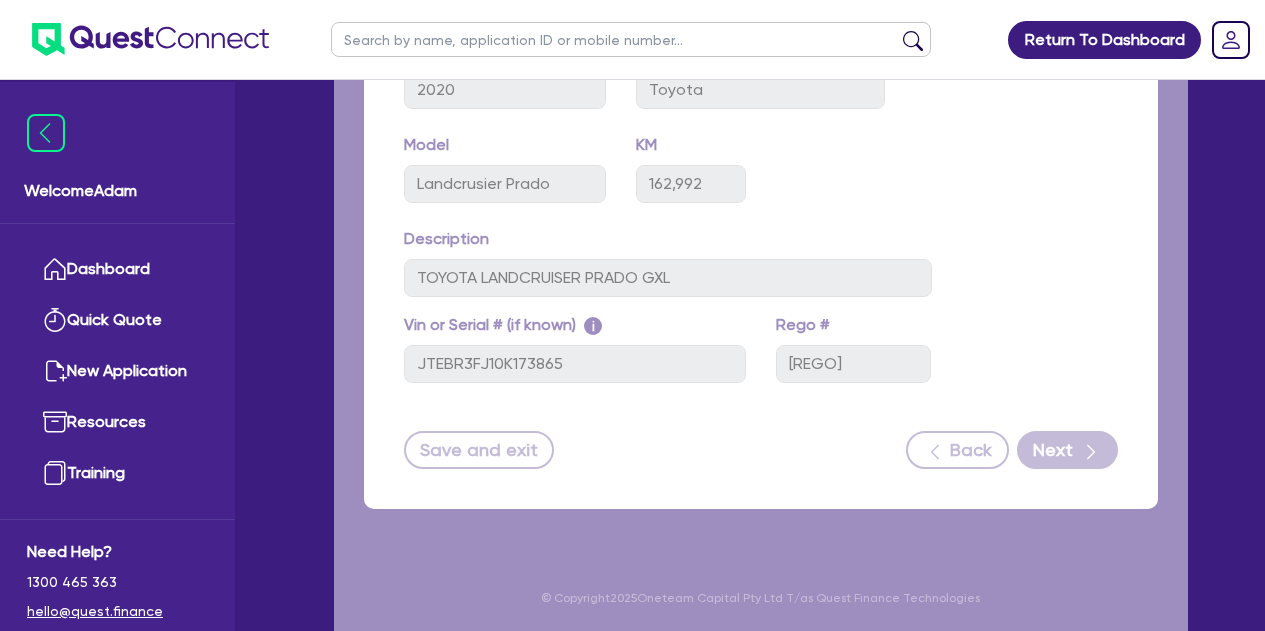 scroll, scrollTop: 0, scrollLeft: 0, axis: both 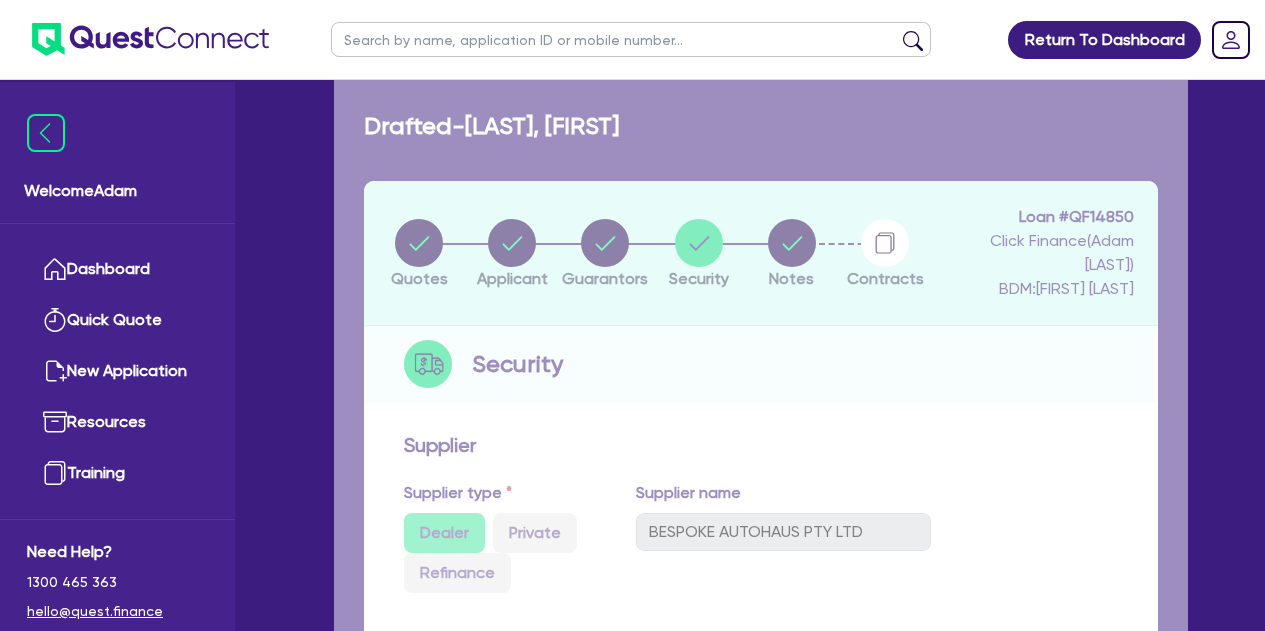 select on "Quest Finance - Own Book" 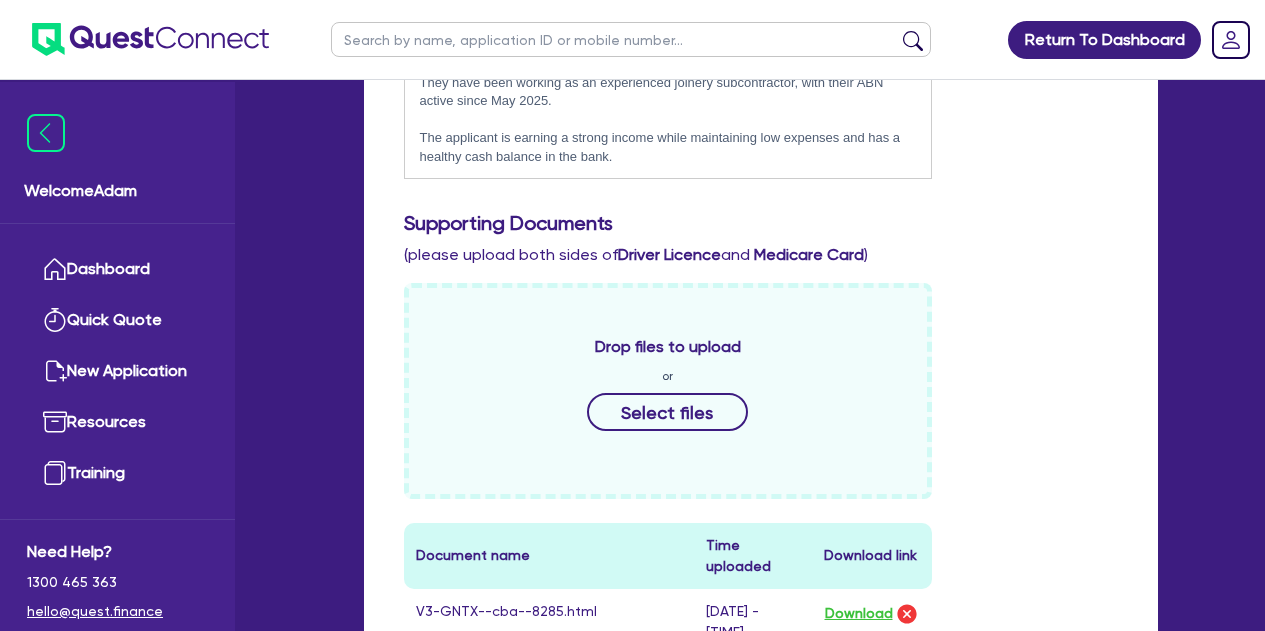 scroll, scrollTop: 700, scrollLeft: 0, axis: vertical 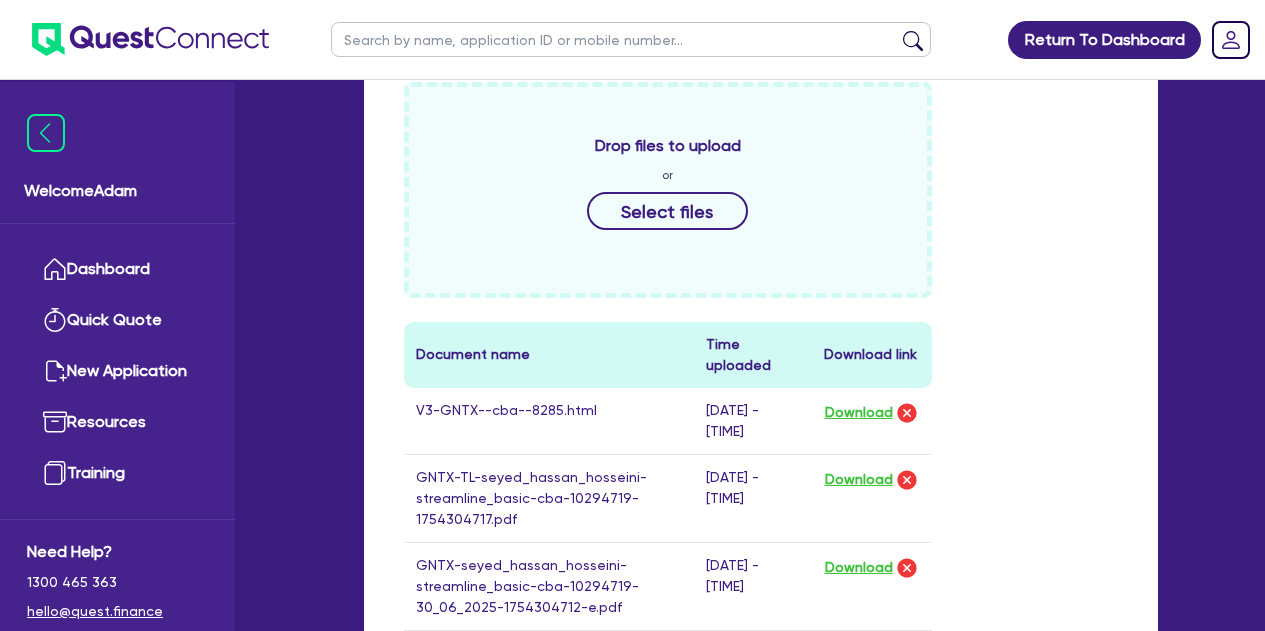 click on "Drop files to upload or Select files Document name Time uploaded Download link V3-GNTX--cba--8285.html [DATE] - [TIME] Download GNTX-TL-seyed_hassan_hosseini-streamline_basic-cba-10294719-1754304717.pdf [DATE] - [TIME] Download GNTX-seyed_hassan_hosseini-streamline_basic-cba-10294719-30_06_2025-1754304712-e.pdf [DATE] - [TIME] Download GNTX-TL-seyed_hassan_hosseini-netbank_saver-cba-28700259-1754304719.pdf [DATE] - [TIME] Download Privacy Consent Form - Commercial - Copy - signed.pdf [DATE] - [TIME] Download Current details for ABN 25 484 267 650 _ ABN Lookup.pdf [DATE] - [TIME] Download BACK ID.jpeg [DATE] - [TIME] Download Medicare Card.jpeg [DATE] - [TIME] Download ID FRONT.jpeg [DATE] - [TIME] Download Delete "undefined" Are you sure you want to proceed with this action? Cancel Proceed" at bounding box center [668, 576] 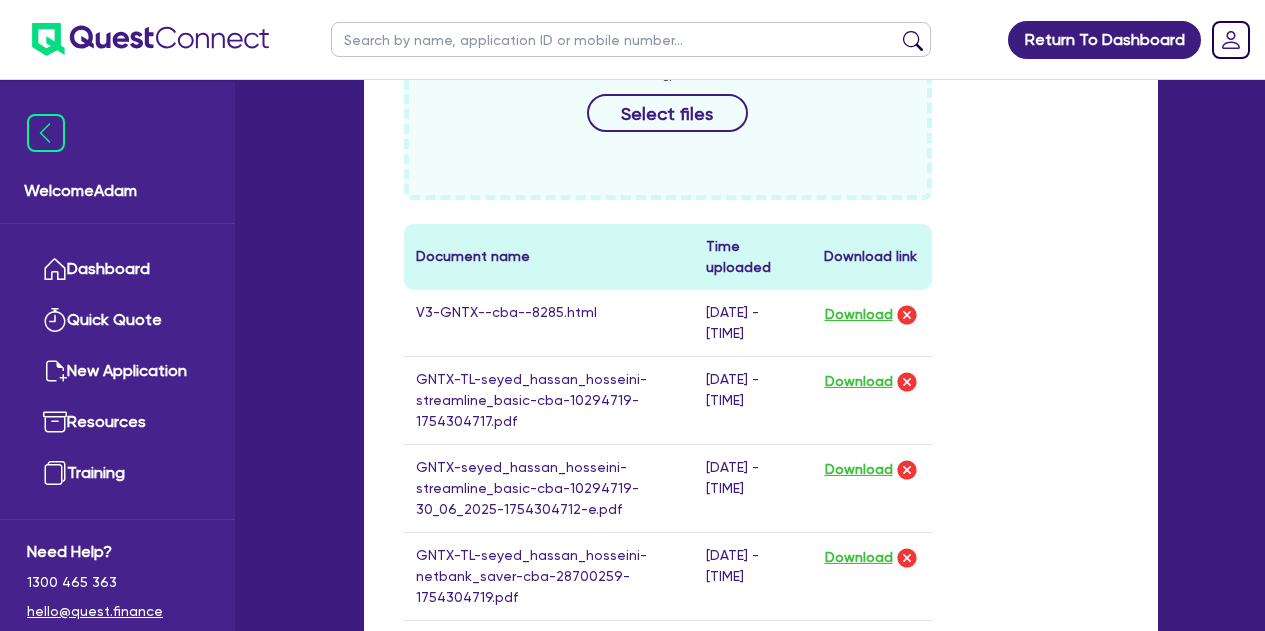 scroll, scrollTop: 1000, scrollLeft: 0, axis: vertical 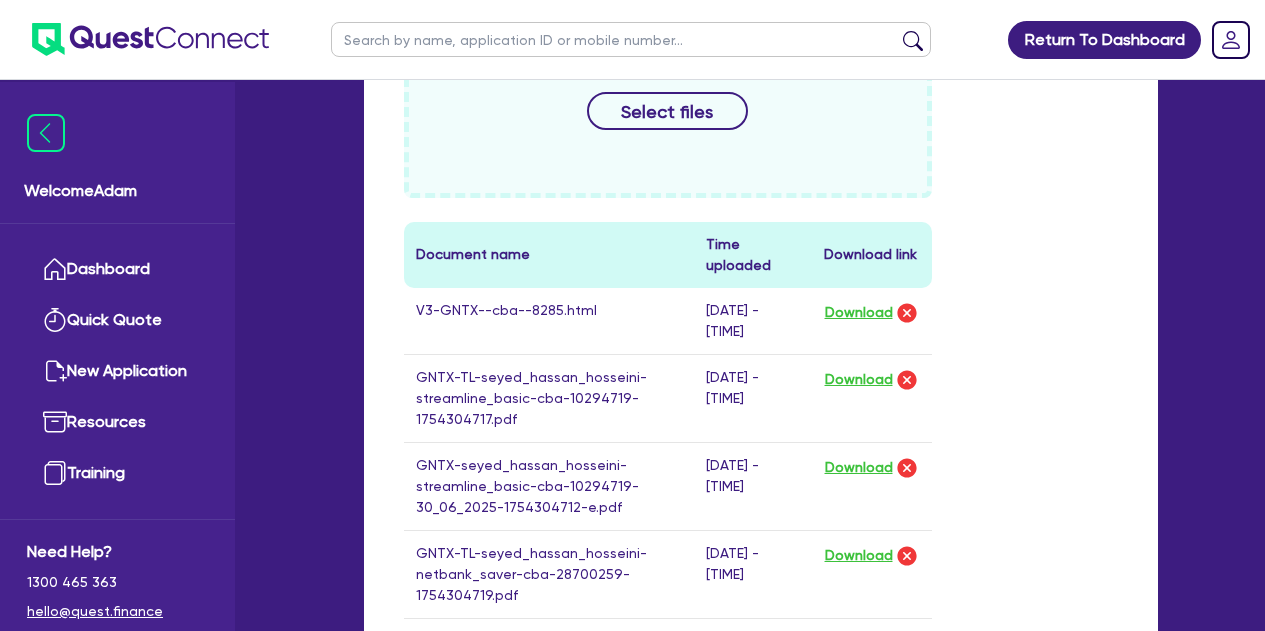 click on "Drop files to upload or Select files Document name Time uploaded Download link V3-GNTX--cba--8285.html [DATE] - [TIME] Download GNTX-TL-seyed_hassan_hosseini-streamline_basic-cba-10294719-1754304717.pdf [DATE] - [TIME] Download GNTX-seyed_hassan_hosseini-streamline_basic-cba-10294719-30_06_2025-1754304712-e.pdf [DATE] - [TIME] Download GNTX-TL-seyed_hassan_hosseini-netbank_saver-cba-28700259-1754304719.pdf [DATE] - [TIME] Download Privacy Consent Form - Commercial - Copy - signed.pdf [DATE] - [TIME] Download Current details for ABN 25 484 267 650 _ ABN Lookup.pdf [DATE] - [TIME] Download BACK ID.jpeg [DATE] - [TIME] Download Medicare Card.jpeg [DATE] - [TIME] Download ID FRONT.jpeg [DATE] - [TIME] Download Delete "undefined" Are you sure you want to proceed with this action? Cancel Proceed" at bounding box center (761, 484) 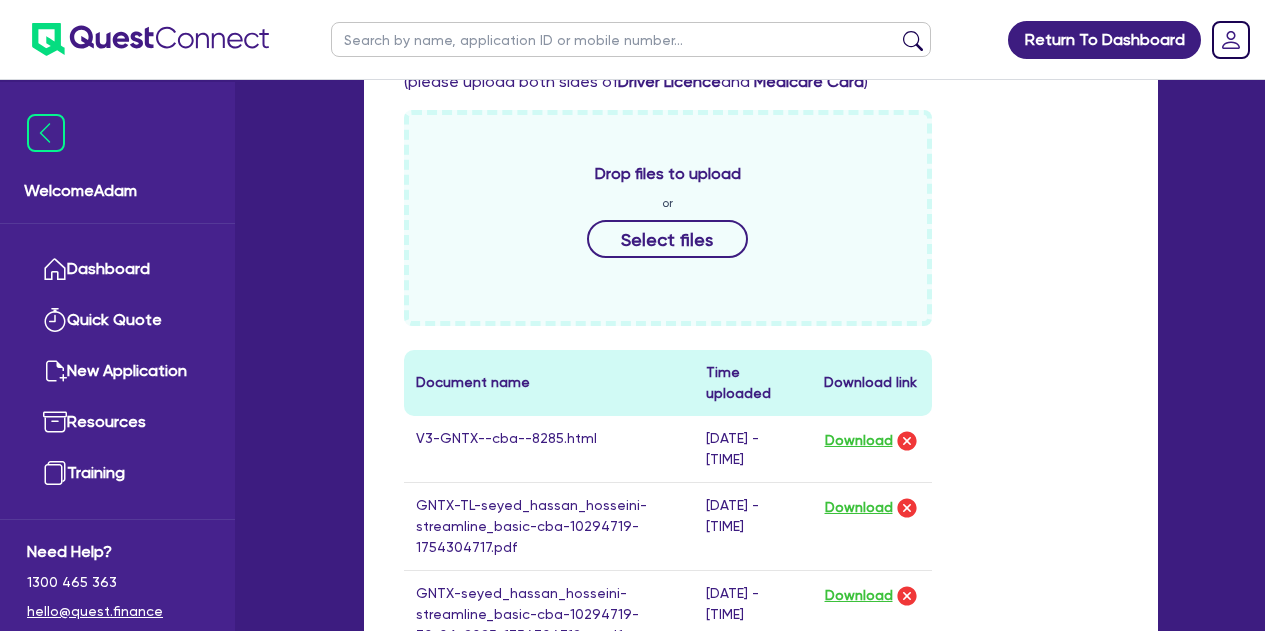 scroll, scrollTop: 922, scrollLeft: 0, axis: vertical 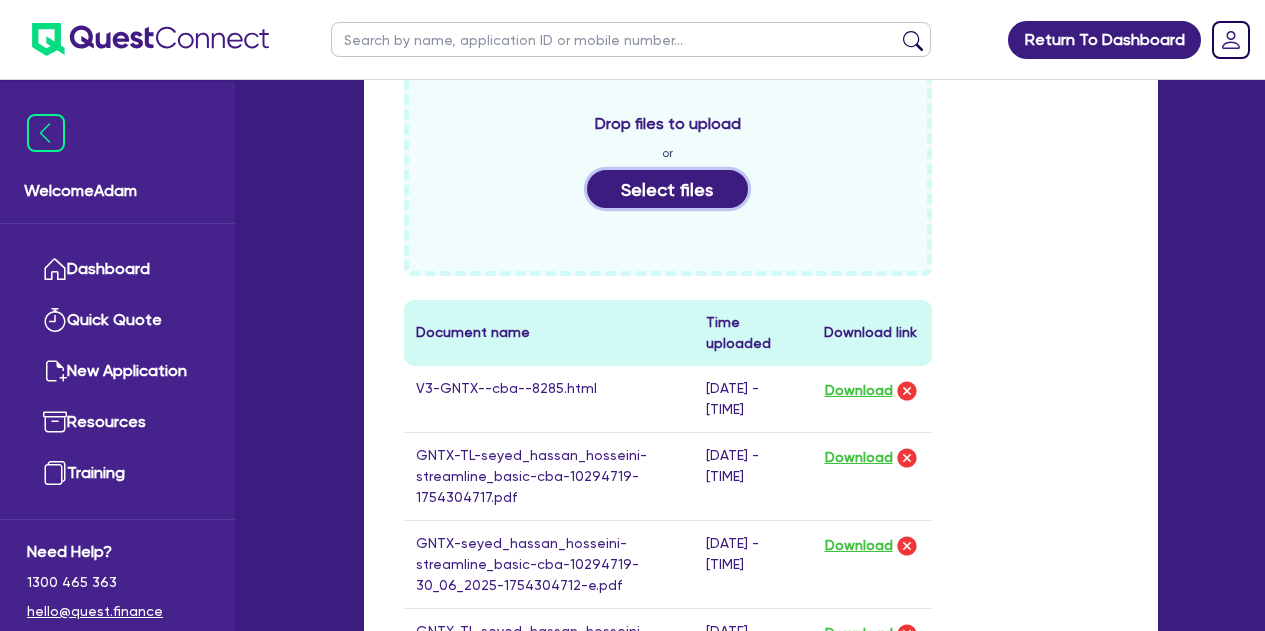 click on "Select files" at bounding box center [668, 189] 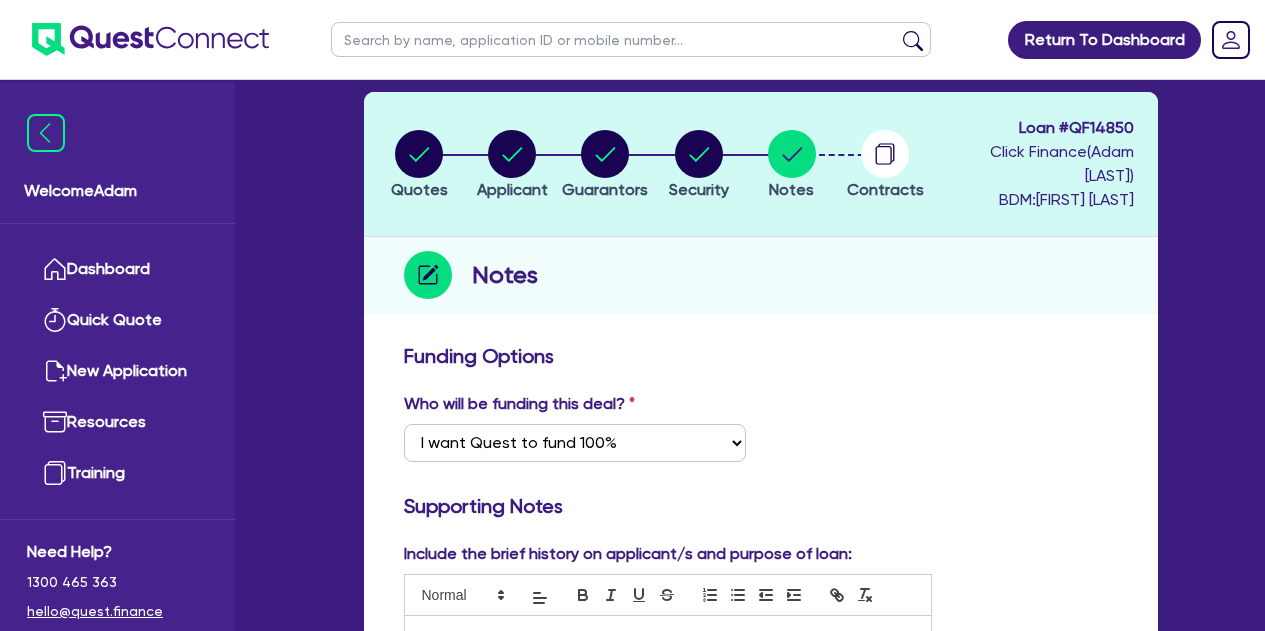 scroll, scrollTop: 0, scrollLeft: 0, axis: both 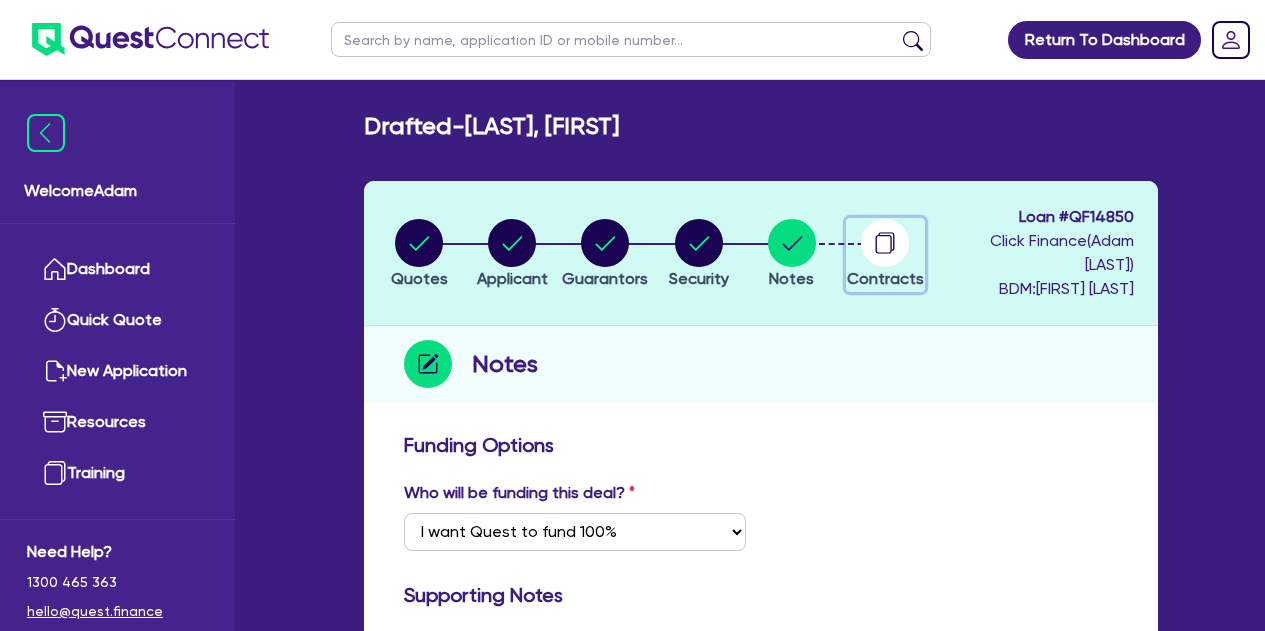 click 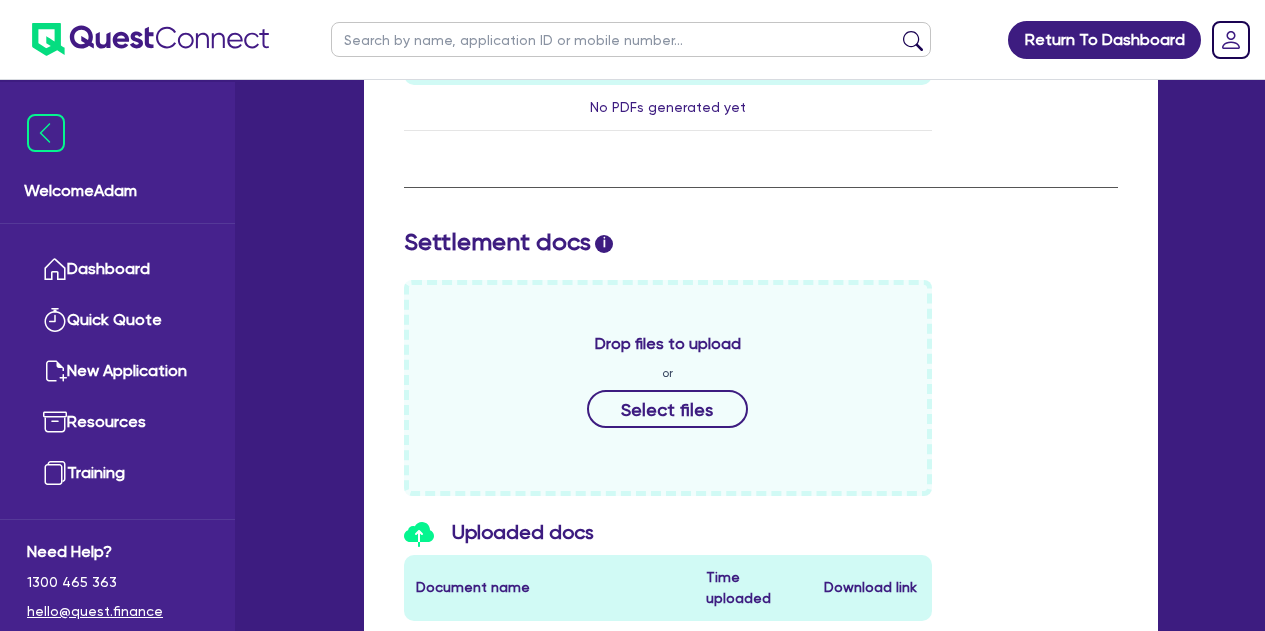 scroll, scrollTop: 800, scrollLeft: 0, axis: vertical 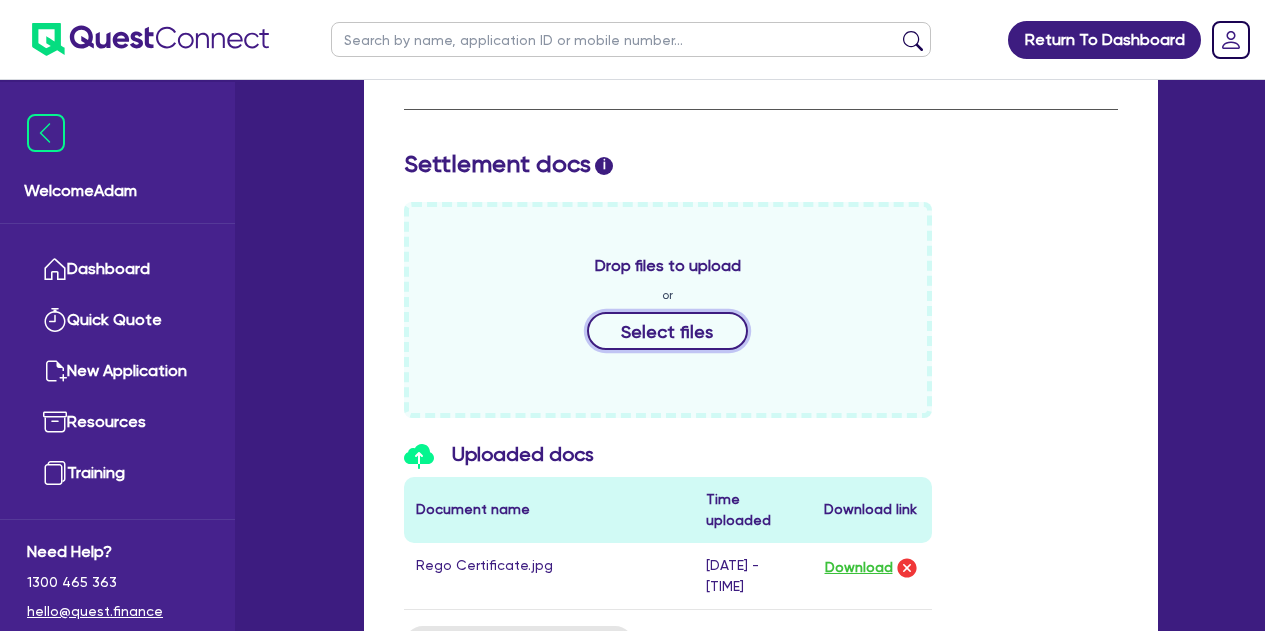 click on "Select files" at bounding box center [668, 331] 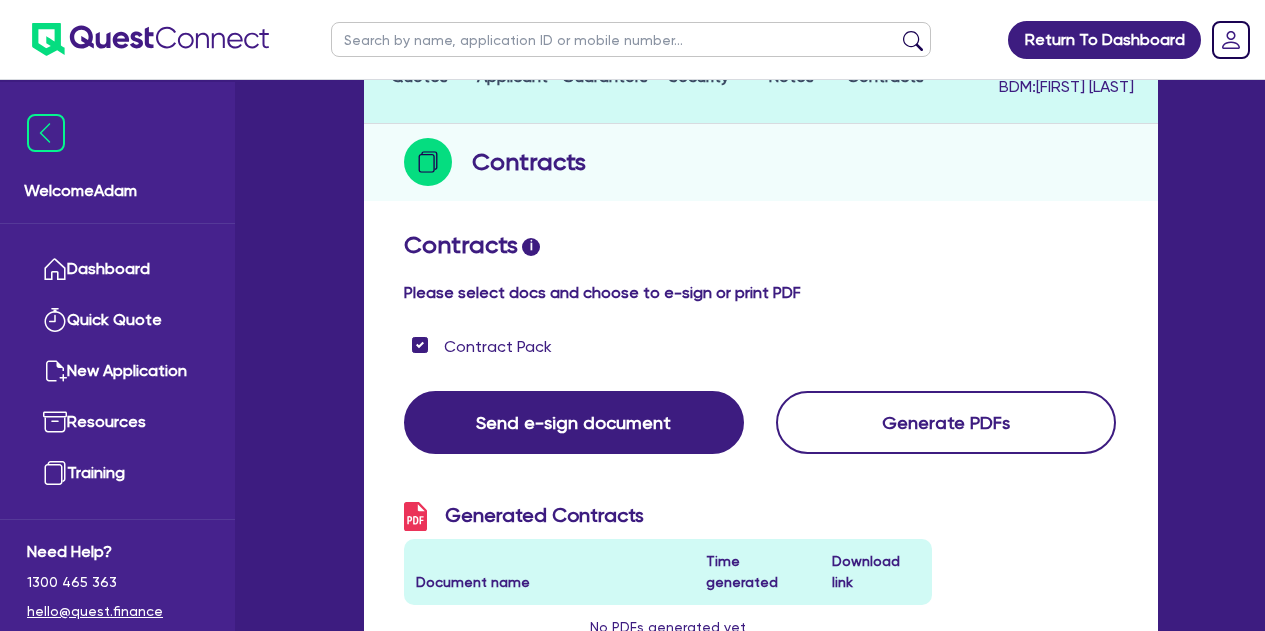 scroll, scrollTop: 195, scrollLeft: 0, axis: vertical 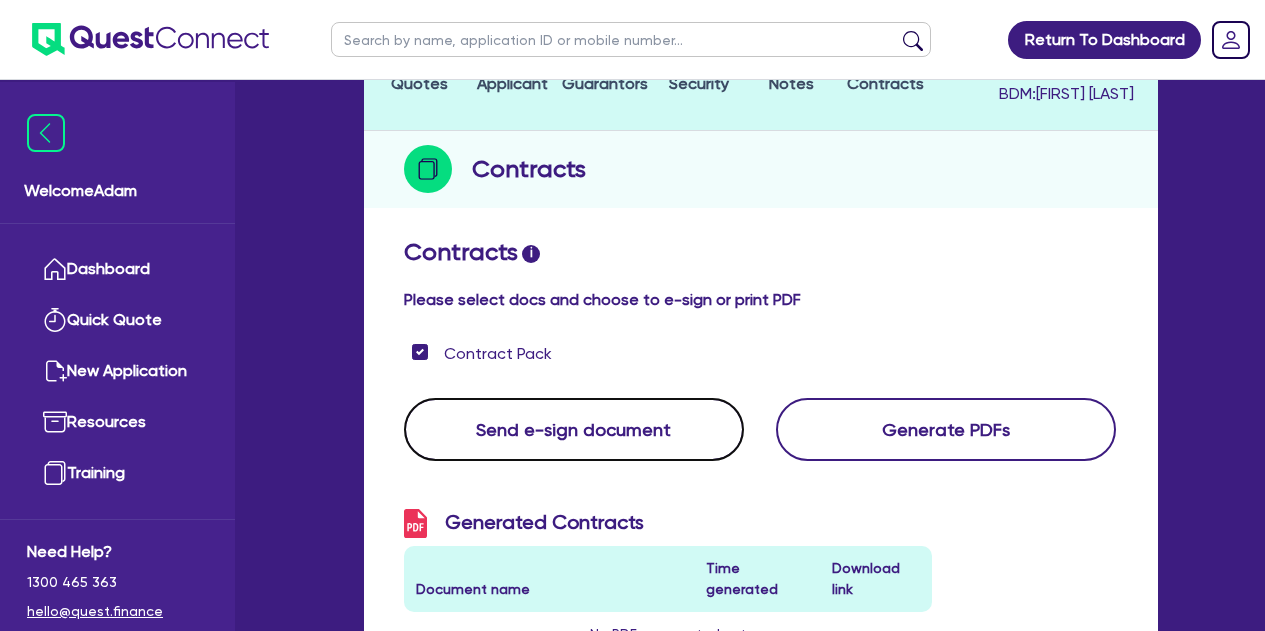 click on "Send e-sign document" at bounding box center (574, 429) 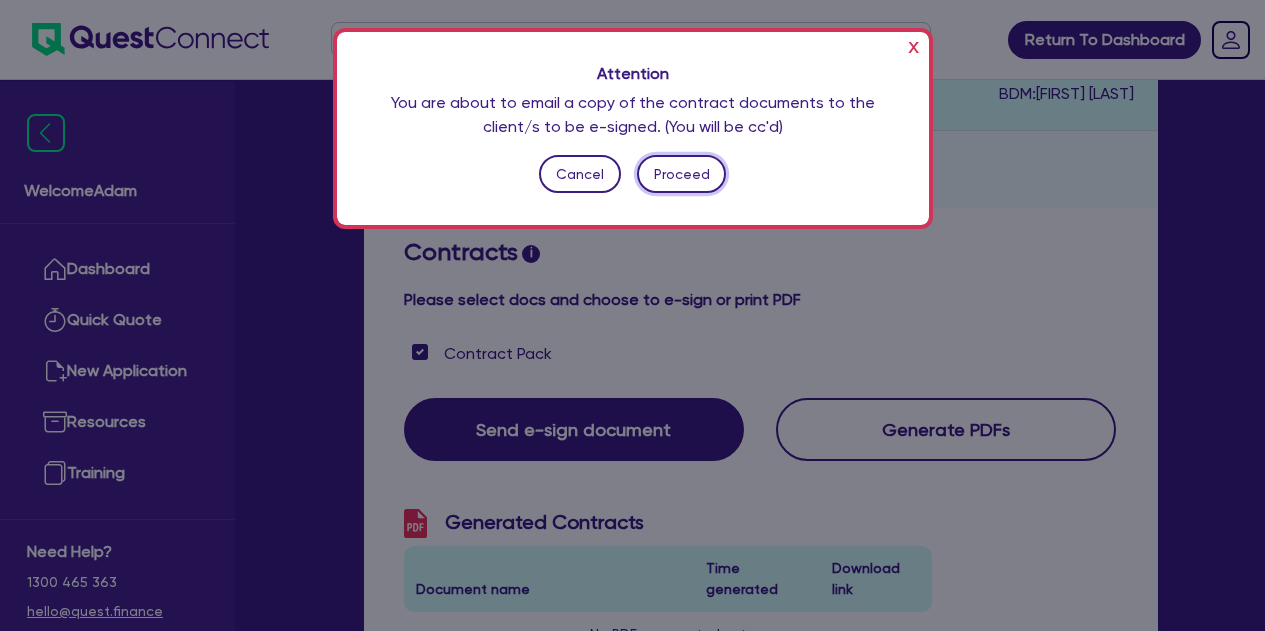 click on "Proceed" at bounding box center (681, 174) 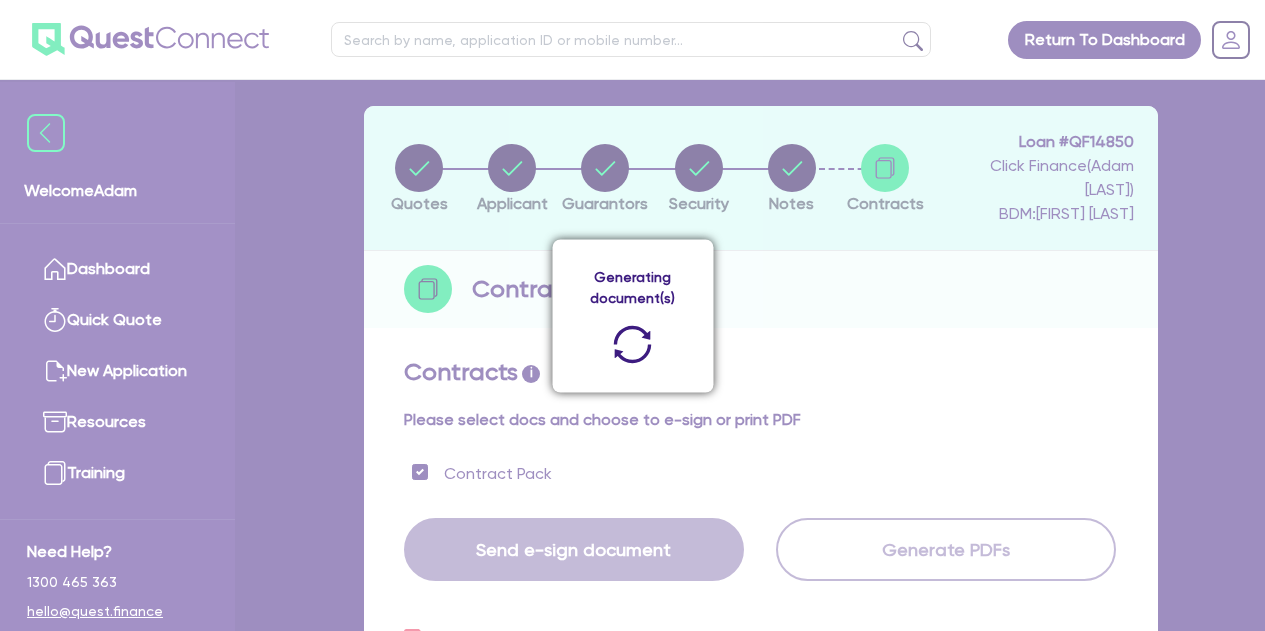 scroll, scrollTop: 0, scrollLeft: 0, axis: both 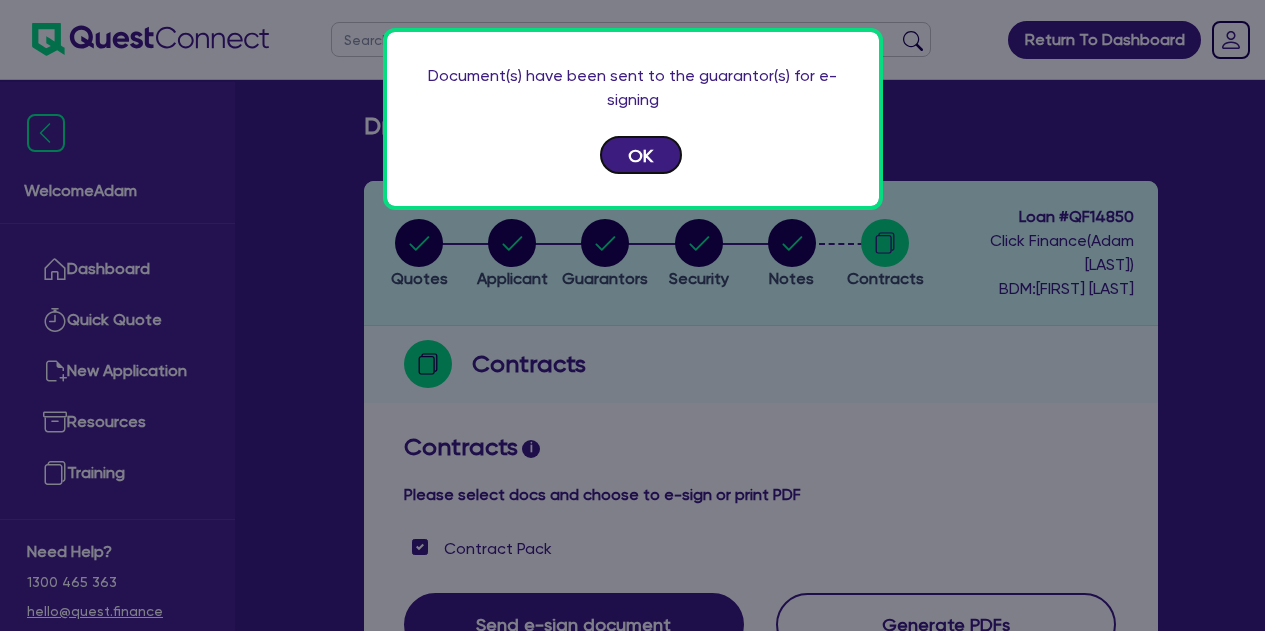 drag, startPoint x: 666, startPoint y: 167, endPoint x: 663, endPoint y: 156, distance: 11.401754 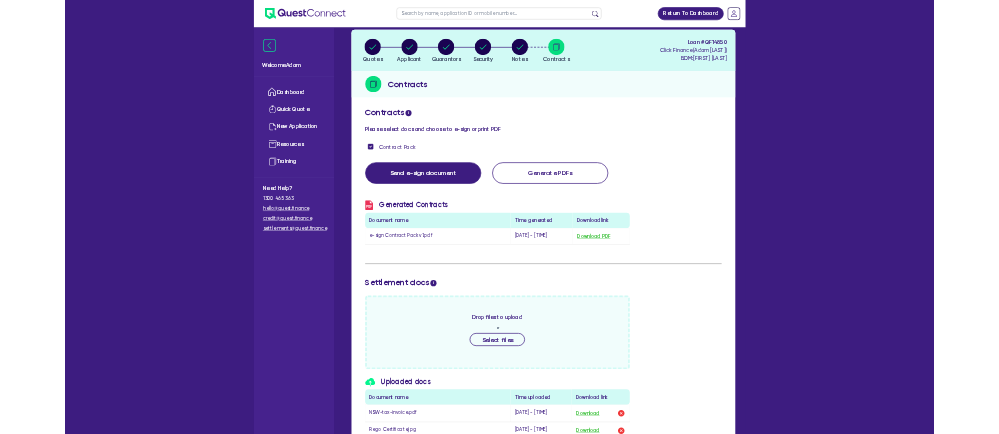 scroll, scrollTop: 0, scrollLeft: 0, axis: both 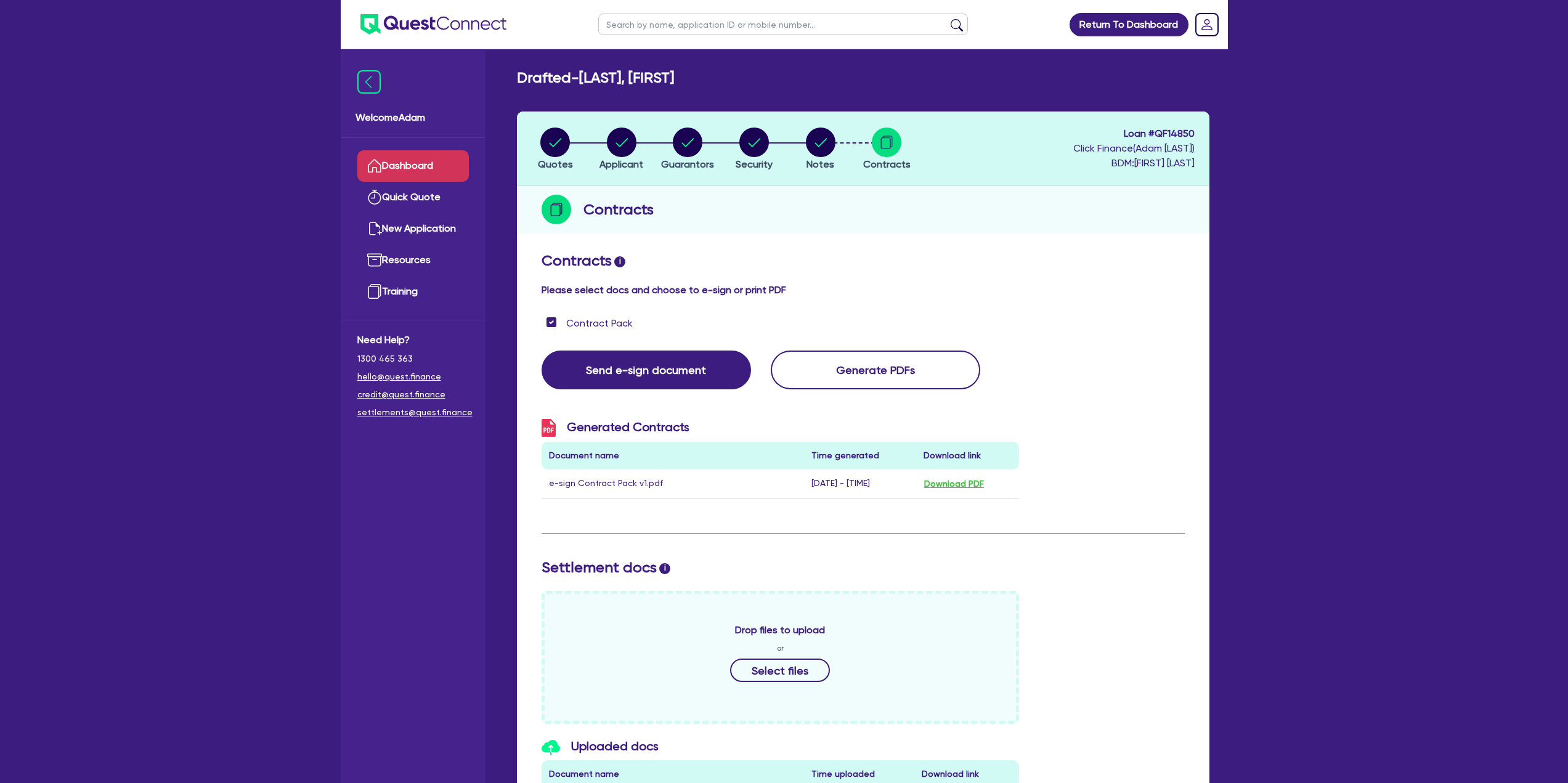 click on "Dashboard" at bounding box center [413, 166] 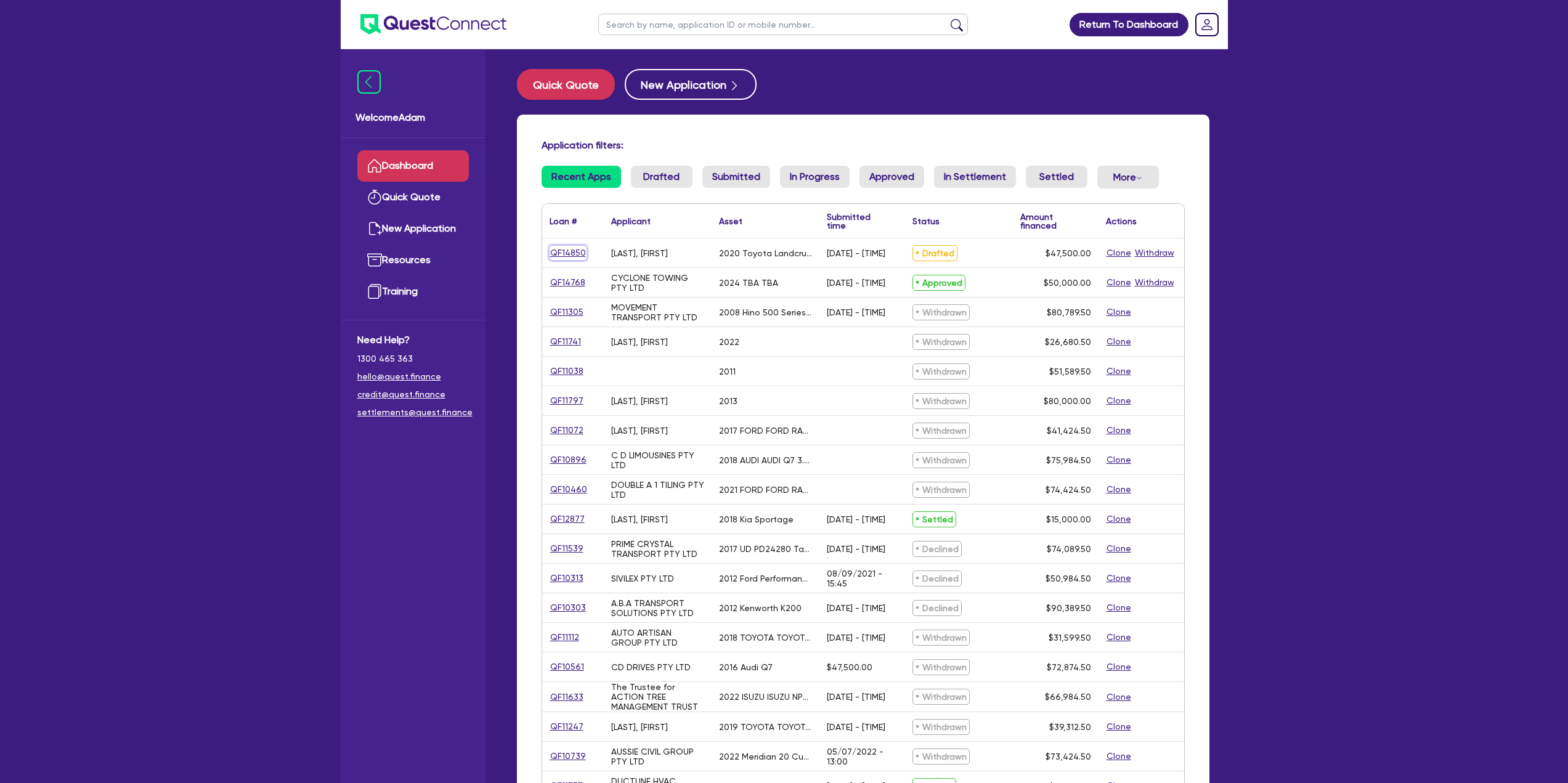 click on "QF14850" at bounding box center [568, 253] 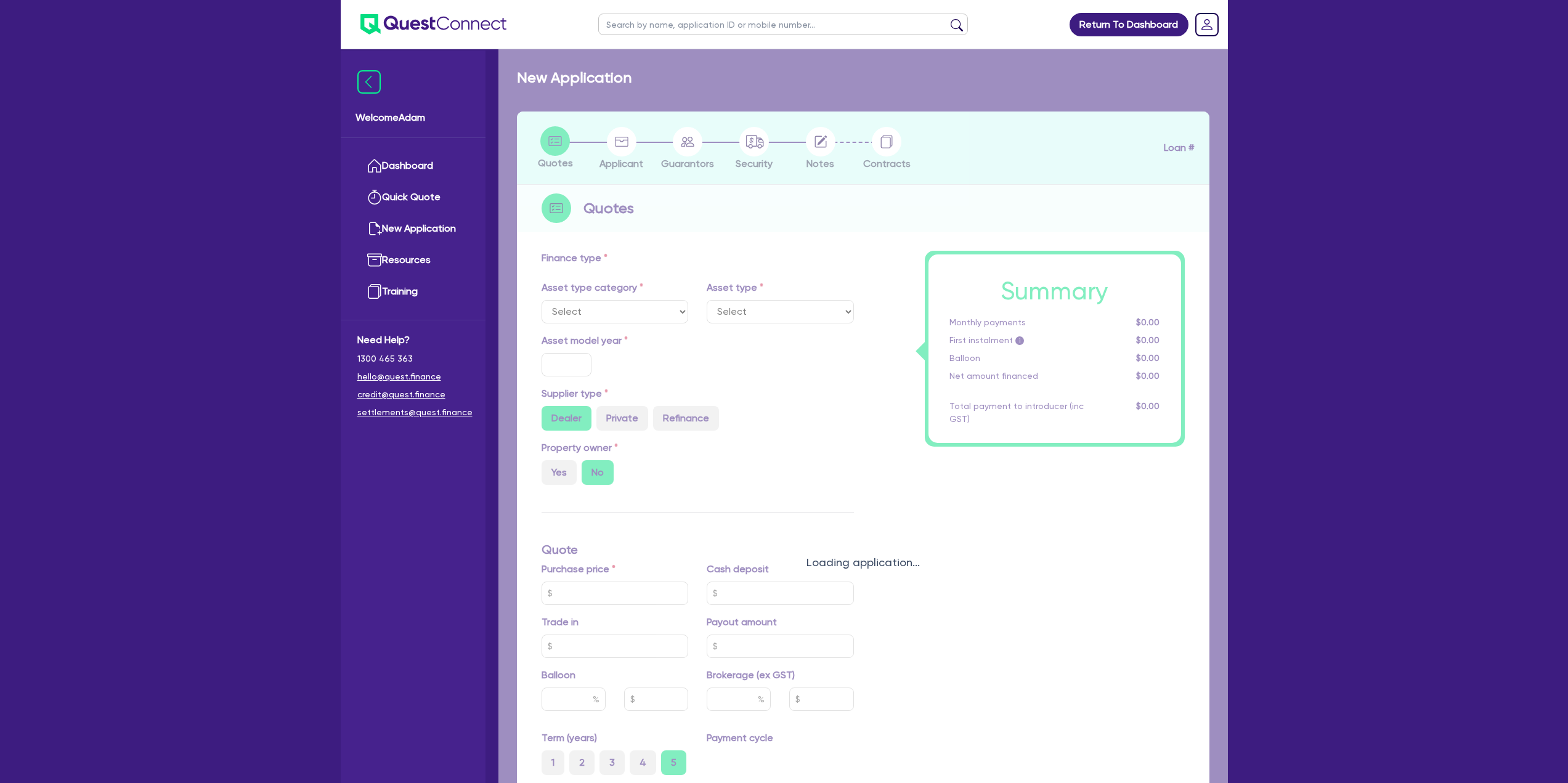 select on "CARS_AND_LIGHT_TRUCKS" 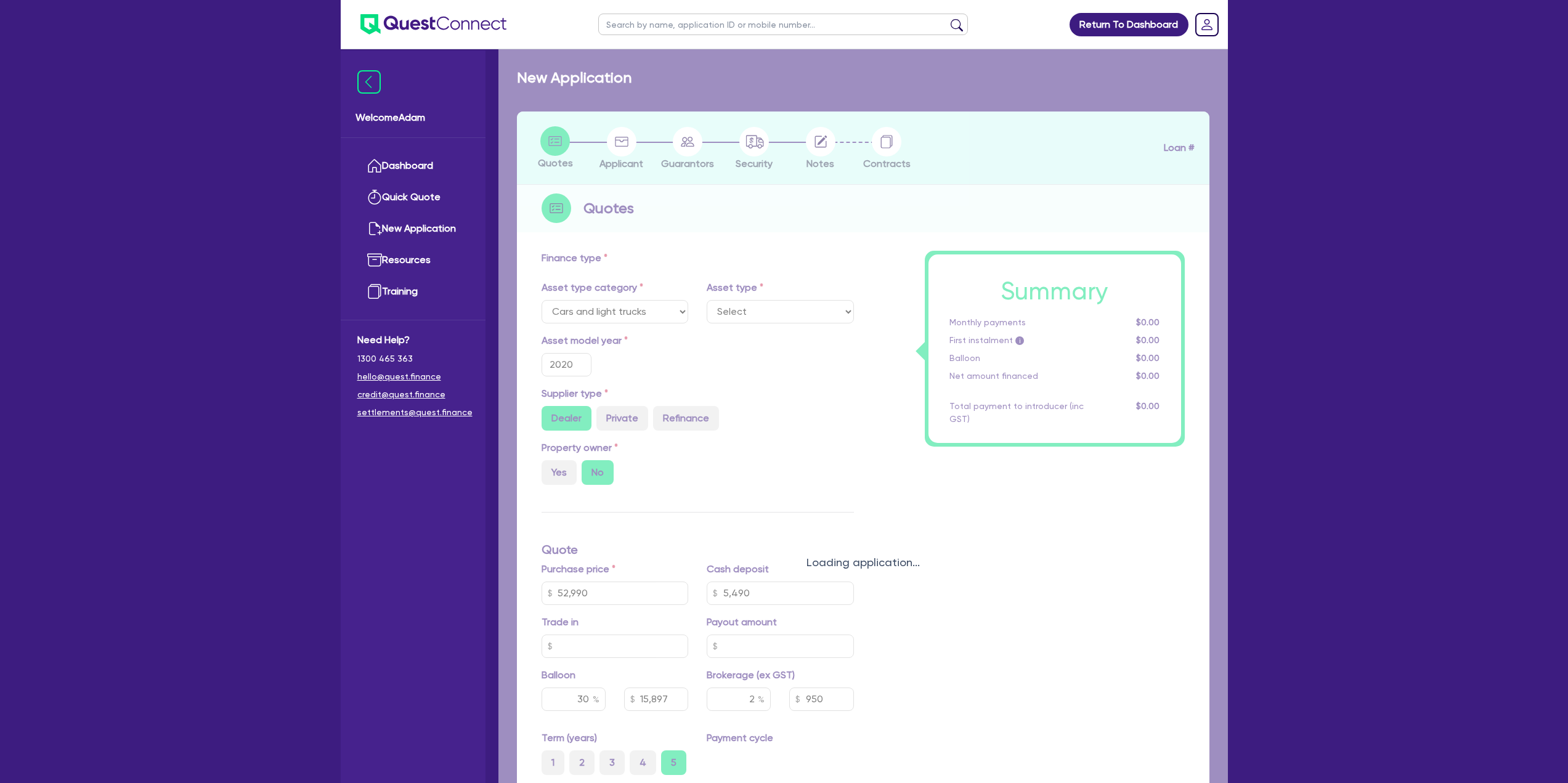 select on "PASSENGER_VEHICLES" 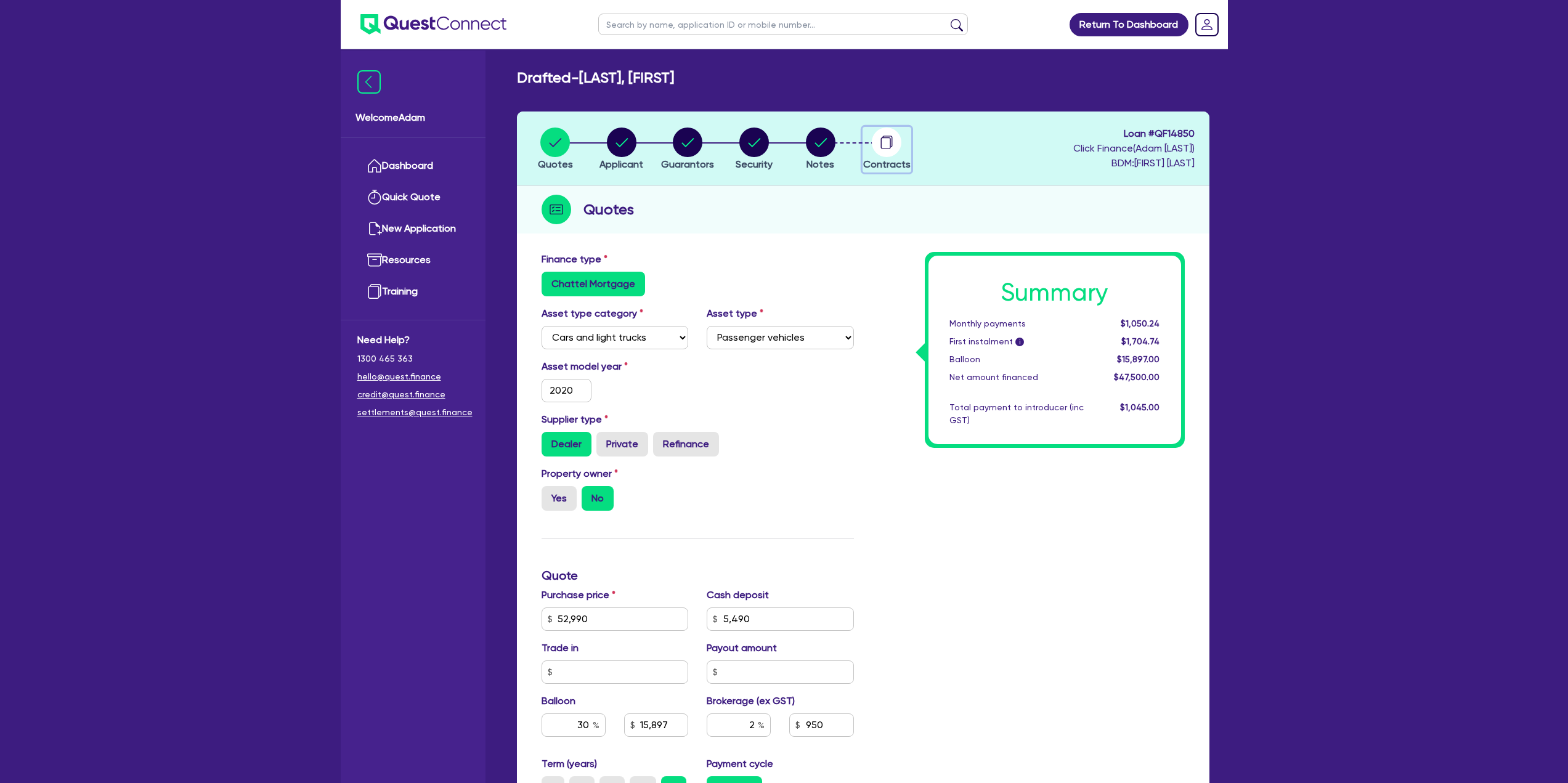 click at bounding box center [887, 142] 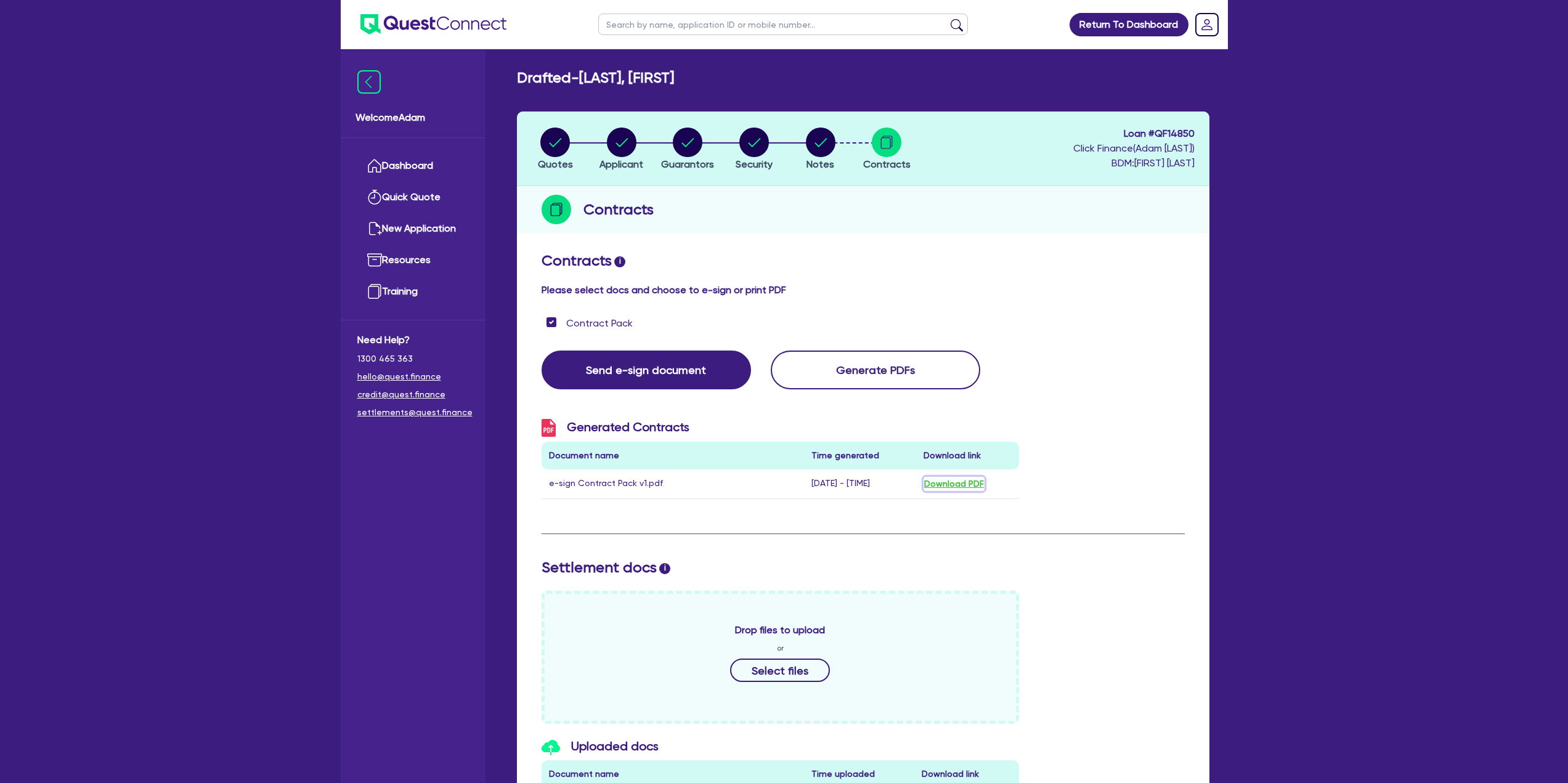 click on "Download PDF" at bounding box center [954, 484] 